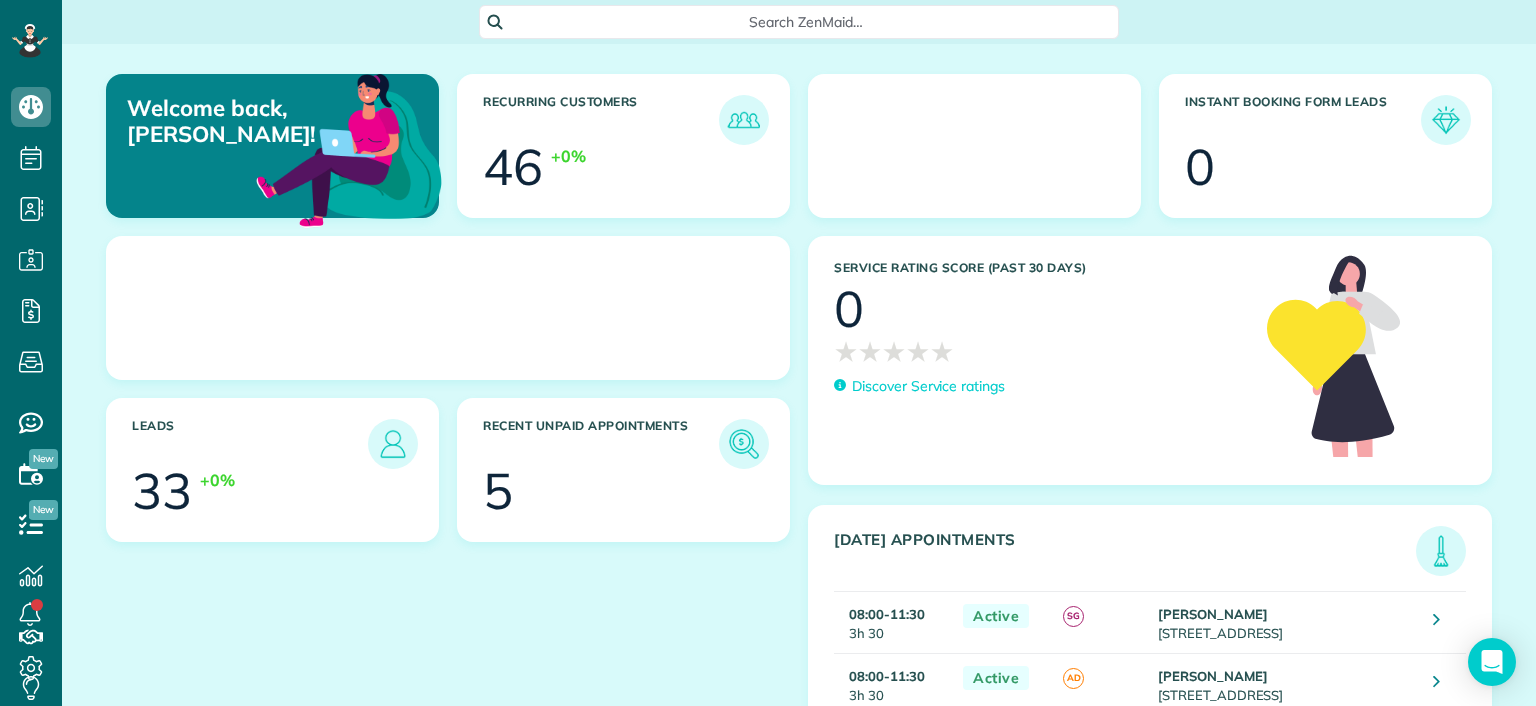scroll, scrollTop: 0, scrollLeft: 0, axis: both 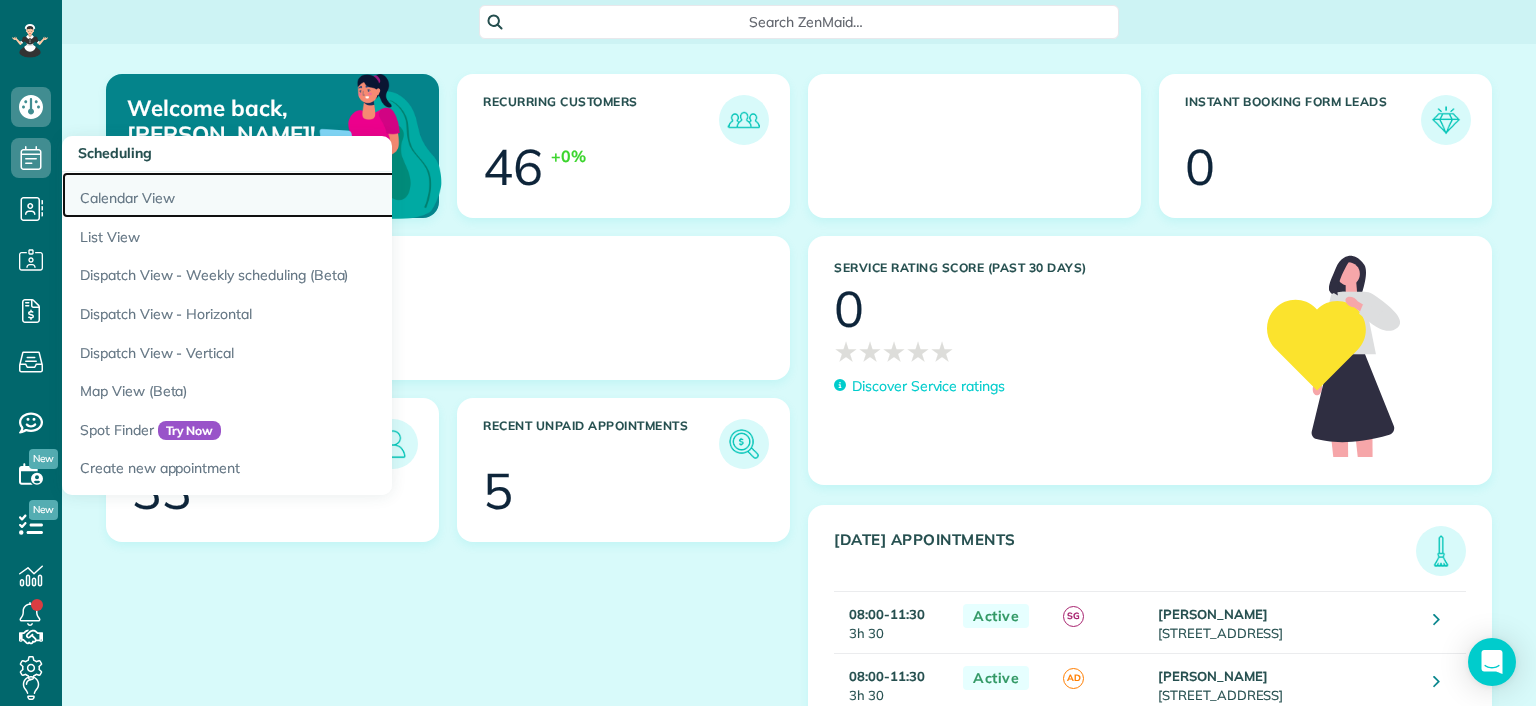 click on "Calendar View" at bounding box center [312, 195] 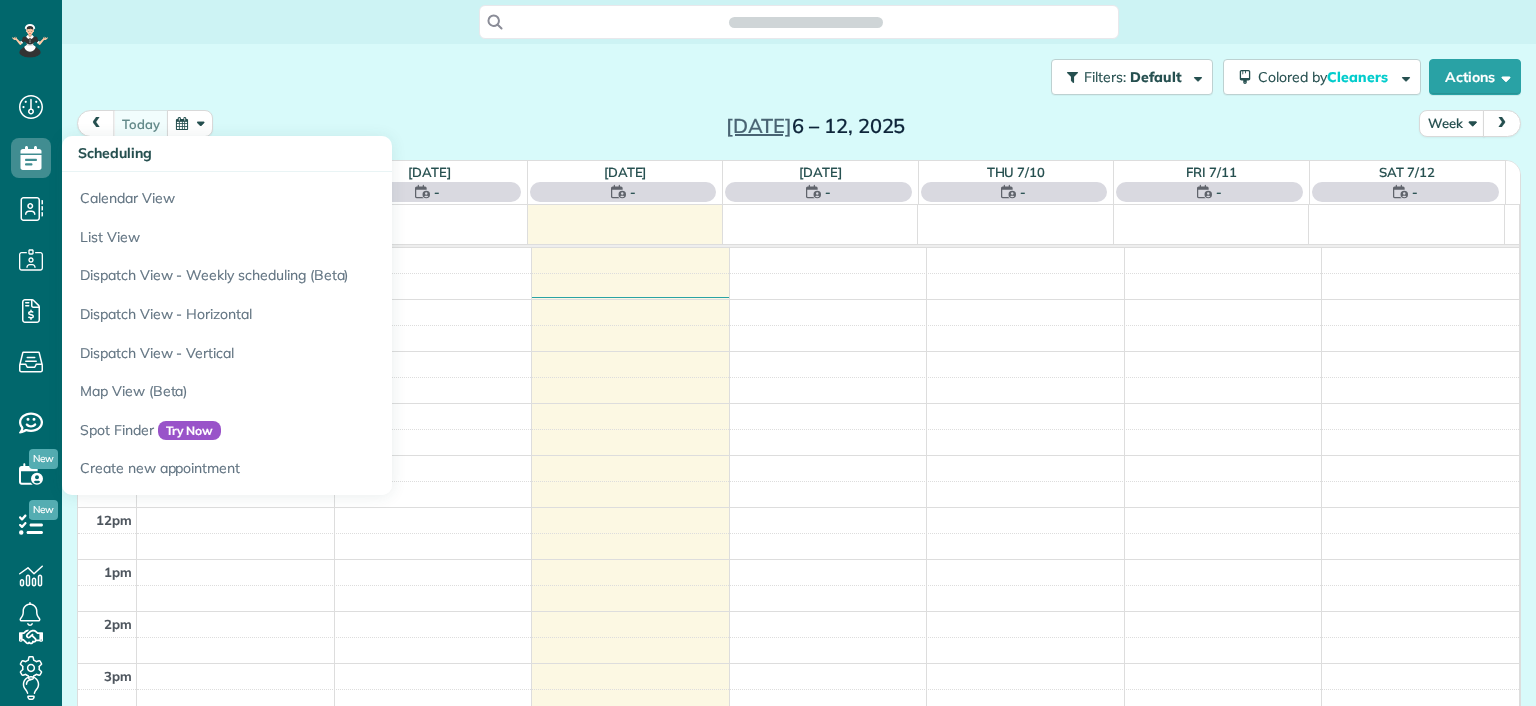 scroll, scrollTop: 0, scrollLeft: 0, axis: both 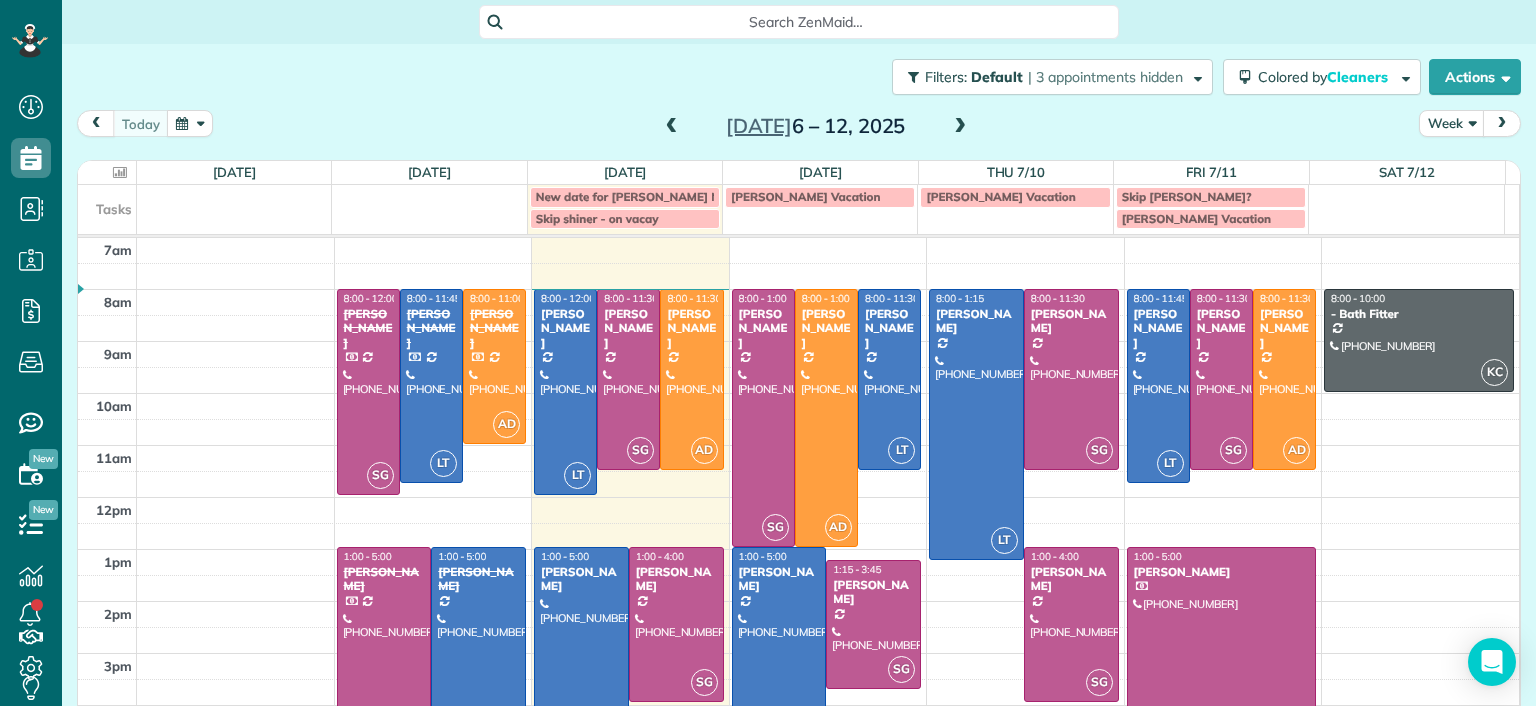 click at bounding box center [107, 172] 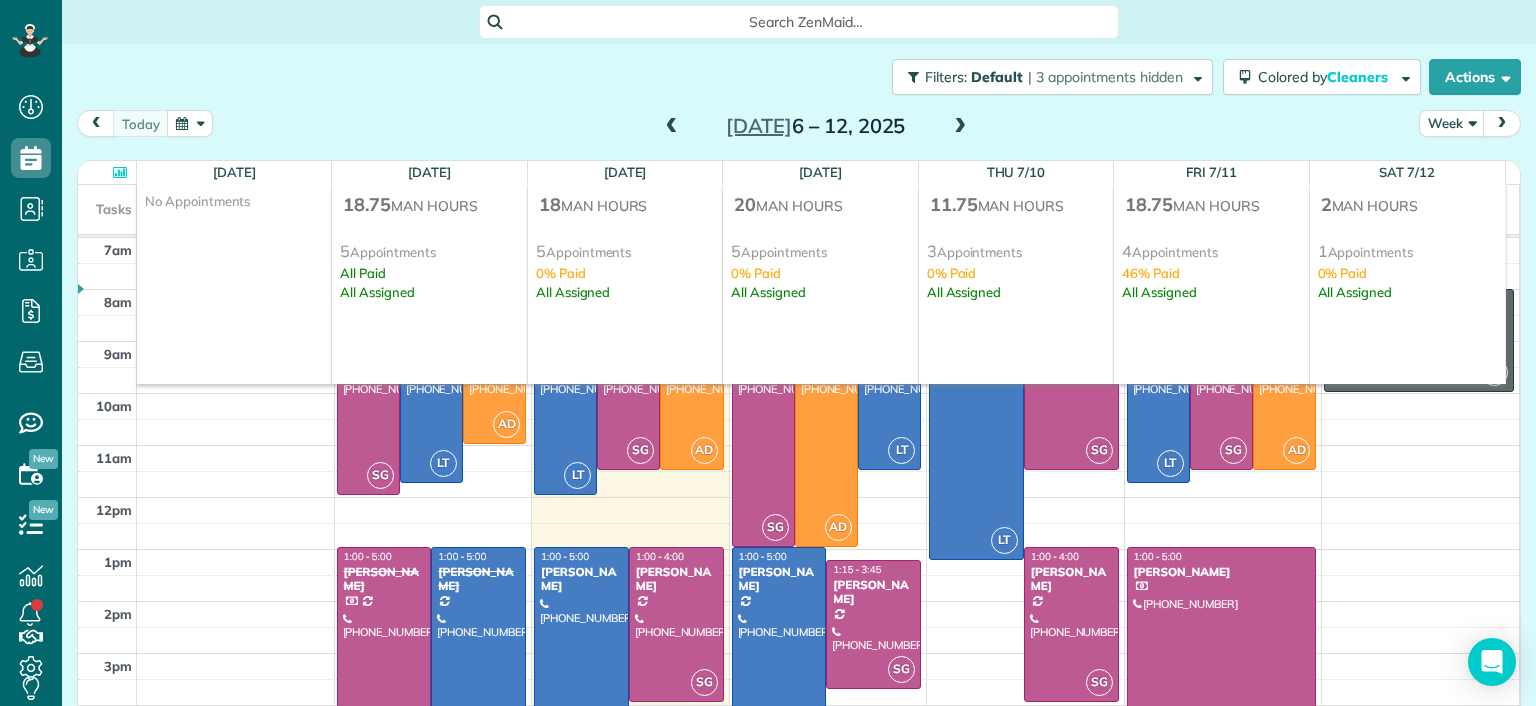 click at bounding box center (107, 172) 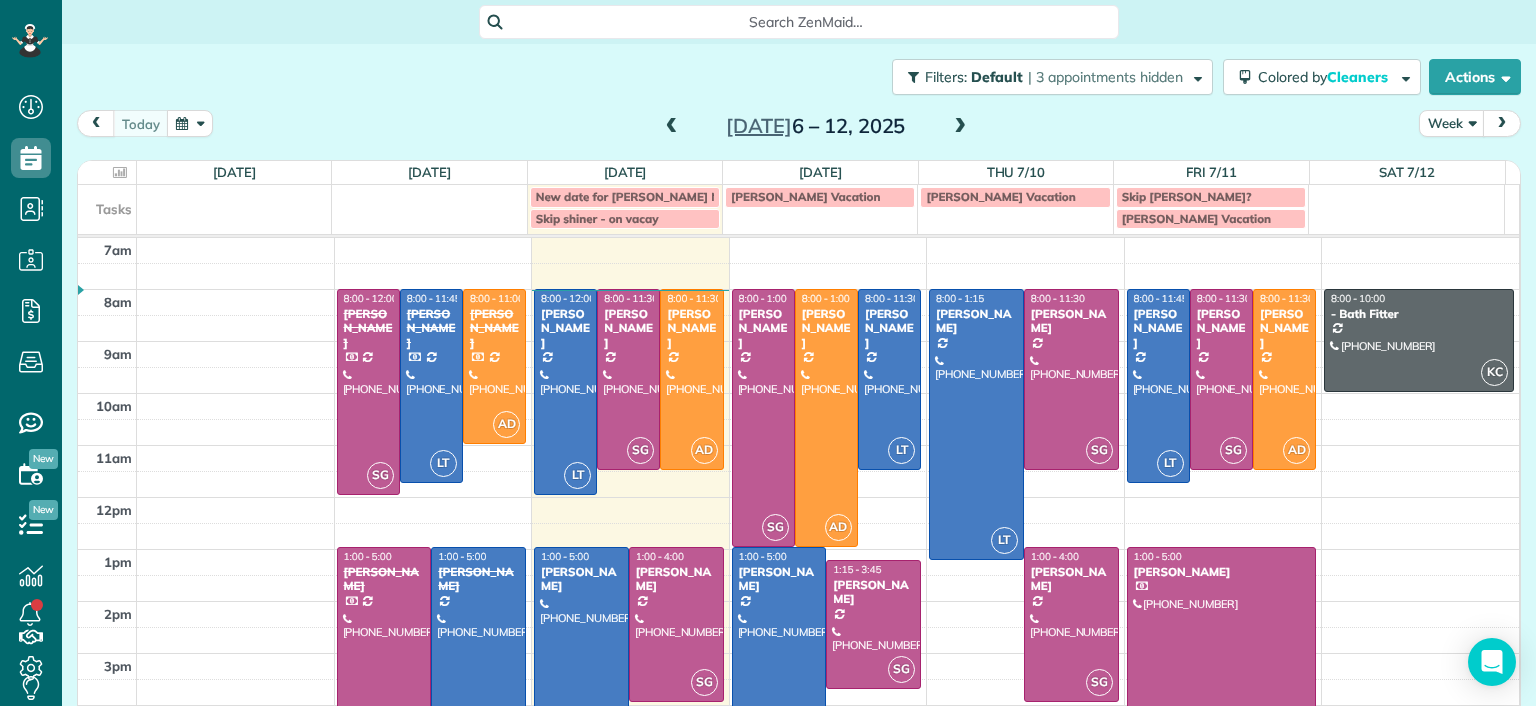 click at bounding box center (960, 127) 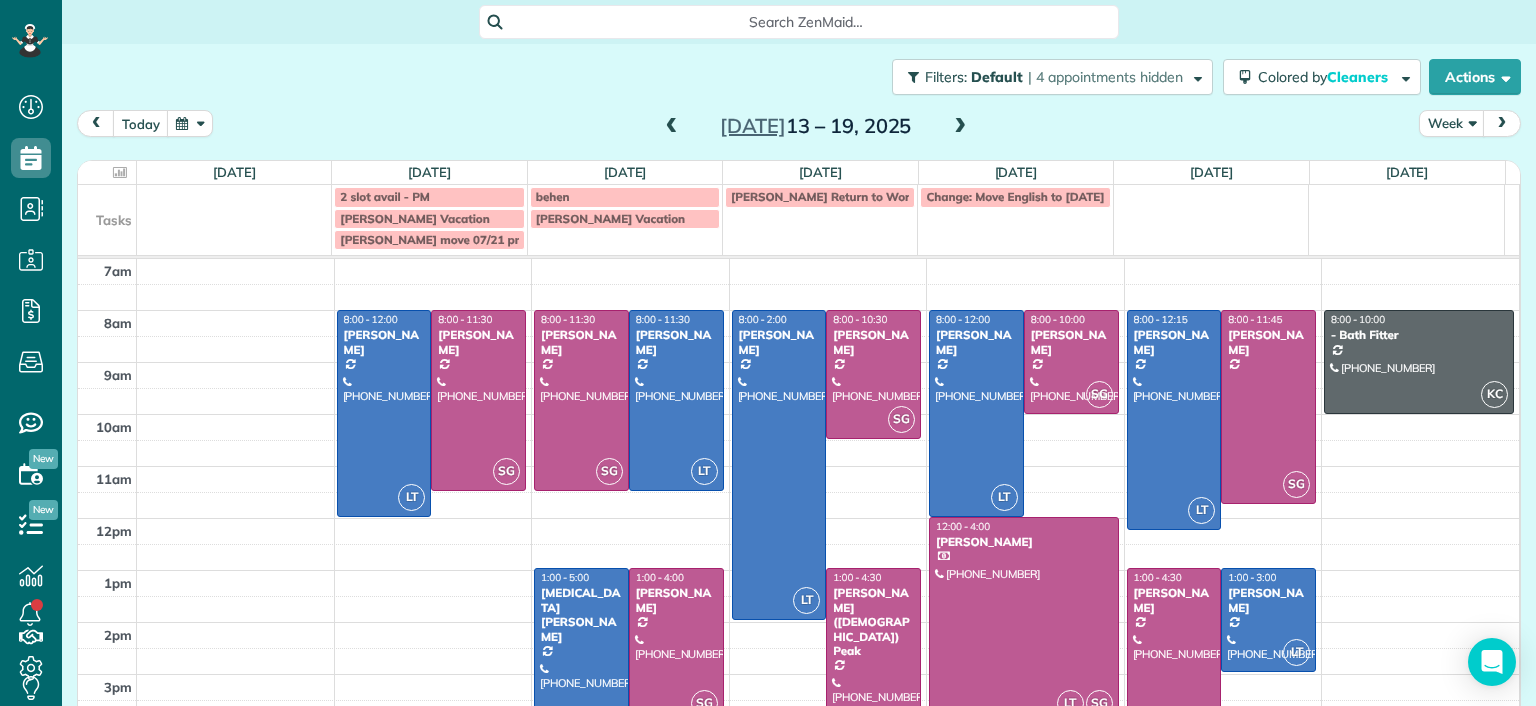 click at bounding box center (672, 127) 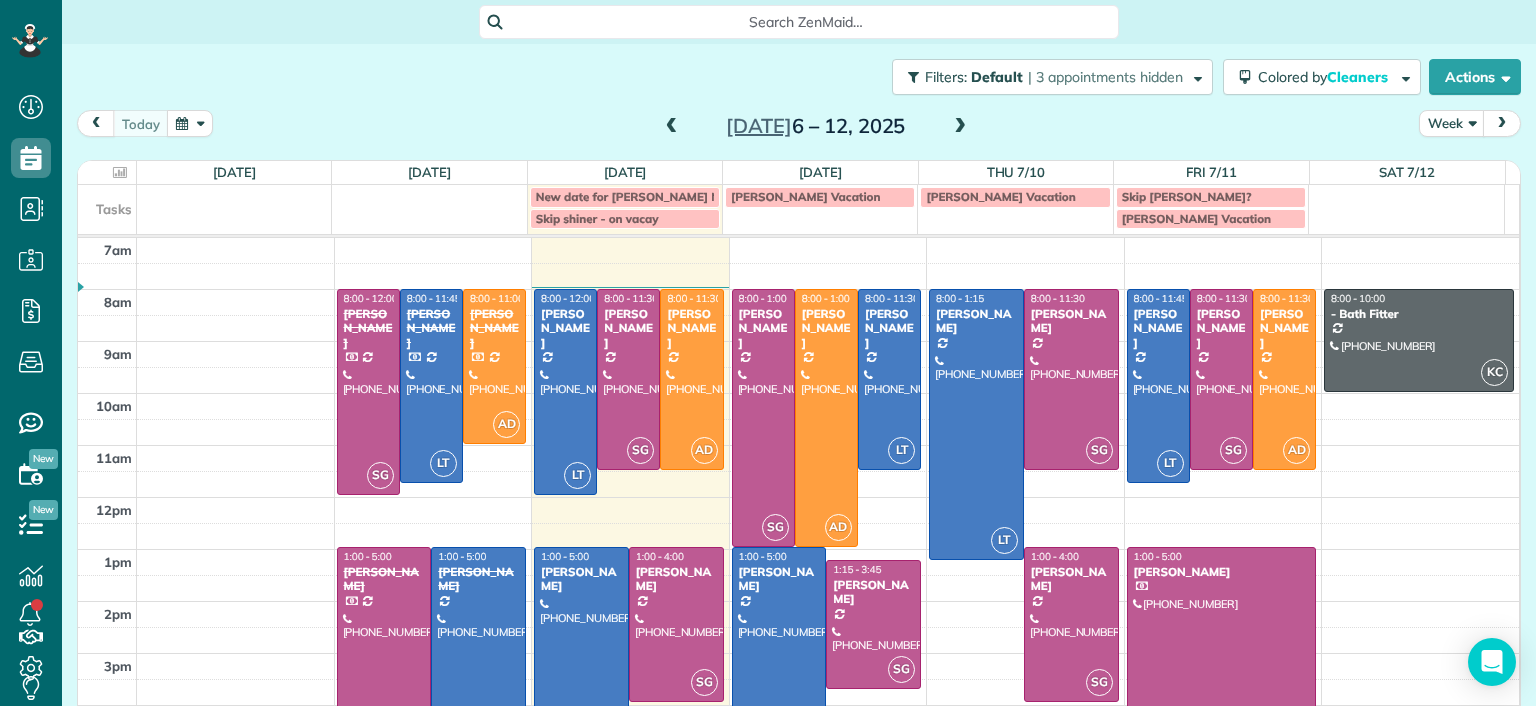 click on "Search ZenMaid…" at bounding box center (806, 22) 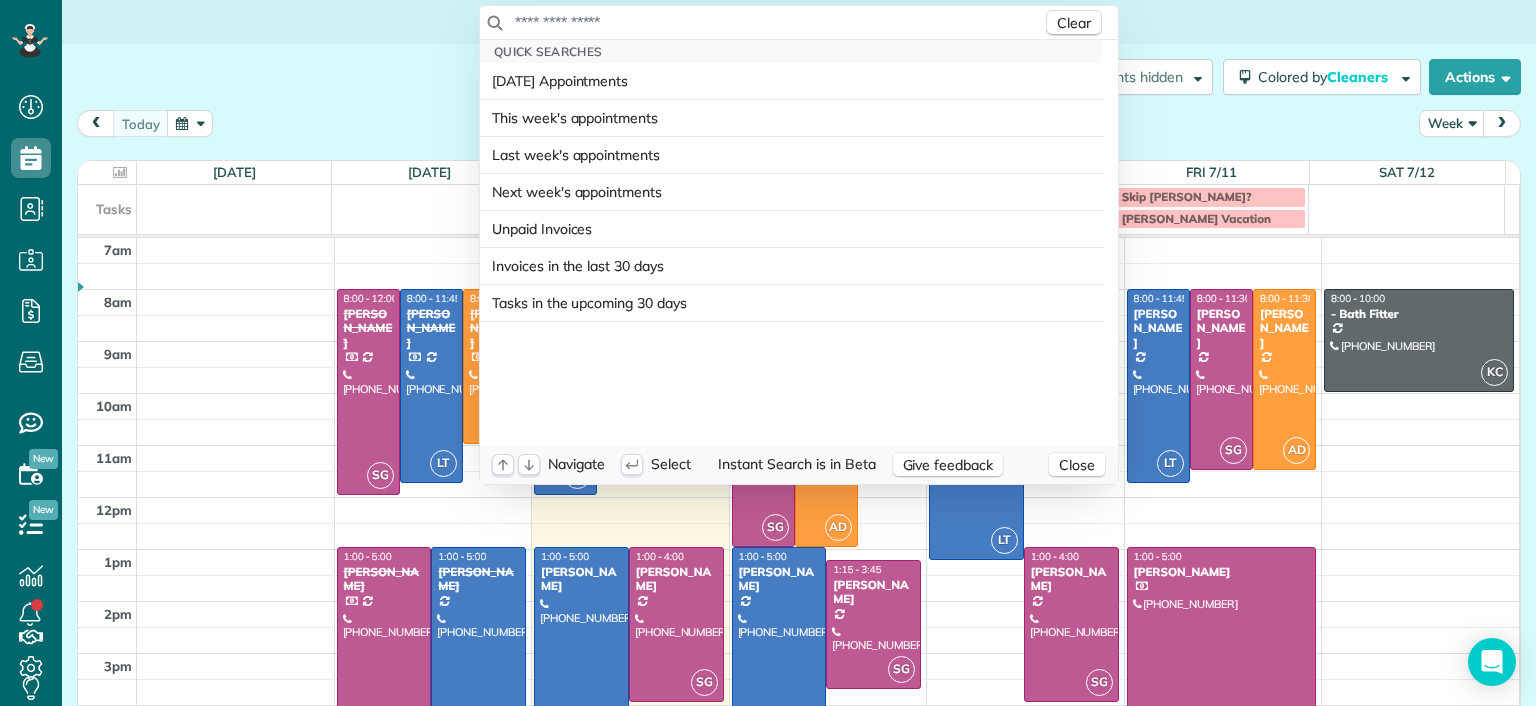 click at bounding box center [778, 22] 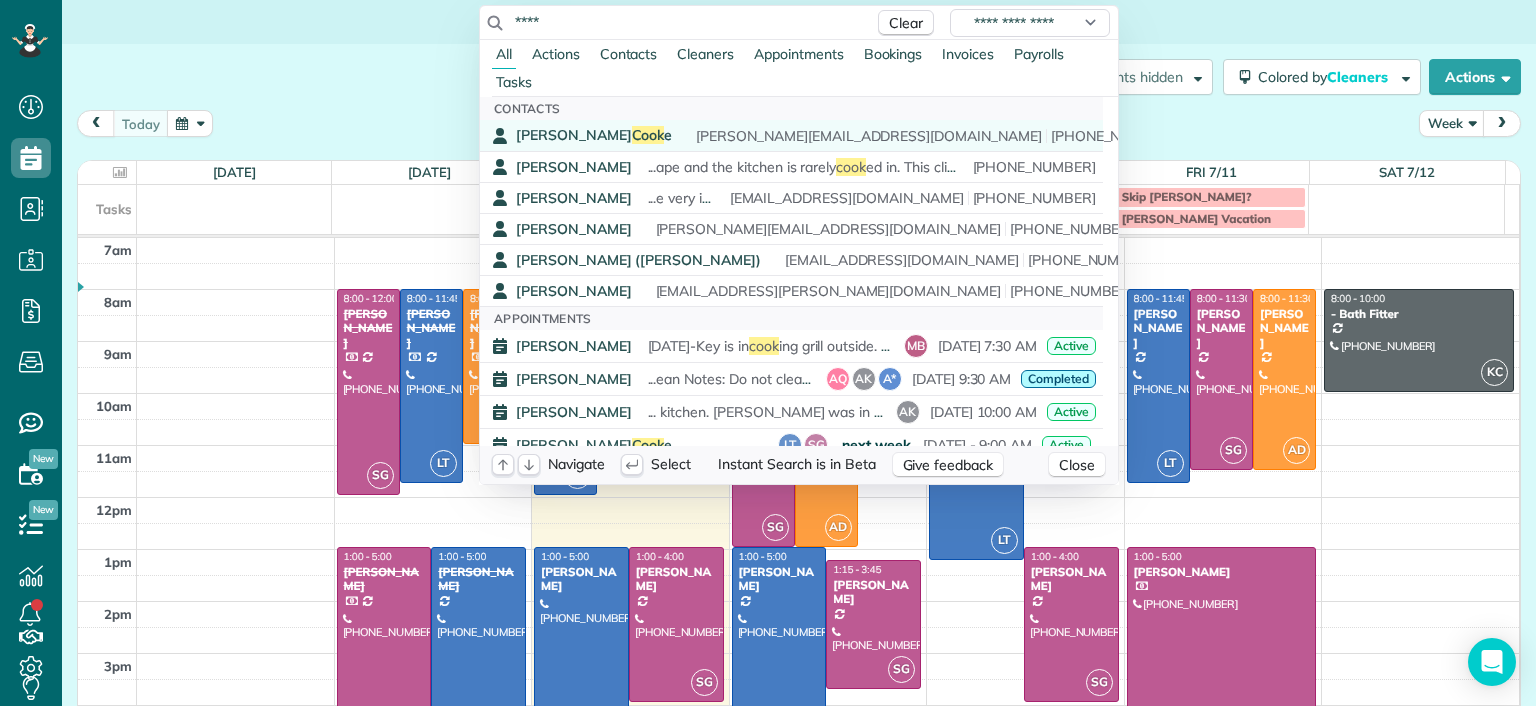 type on "****" 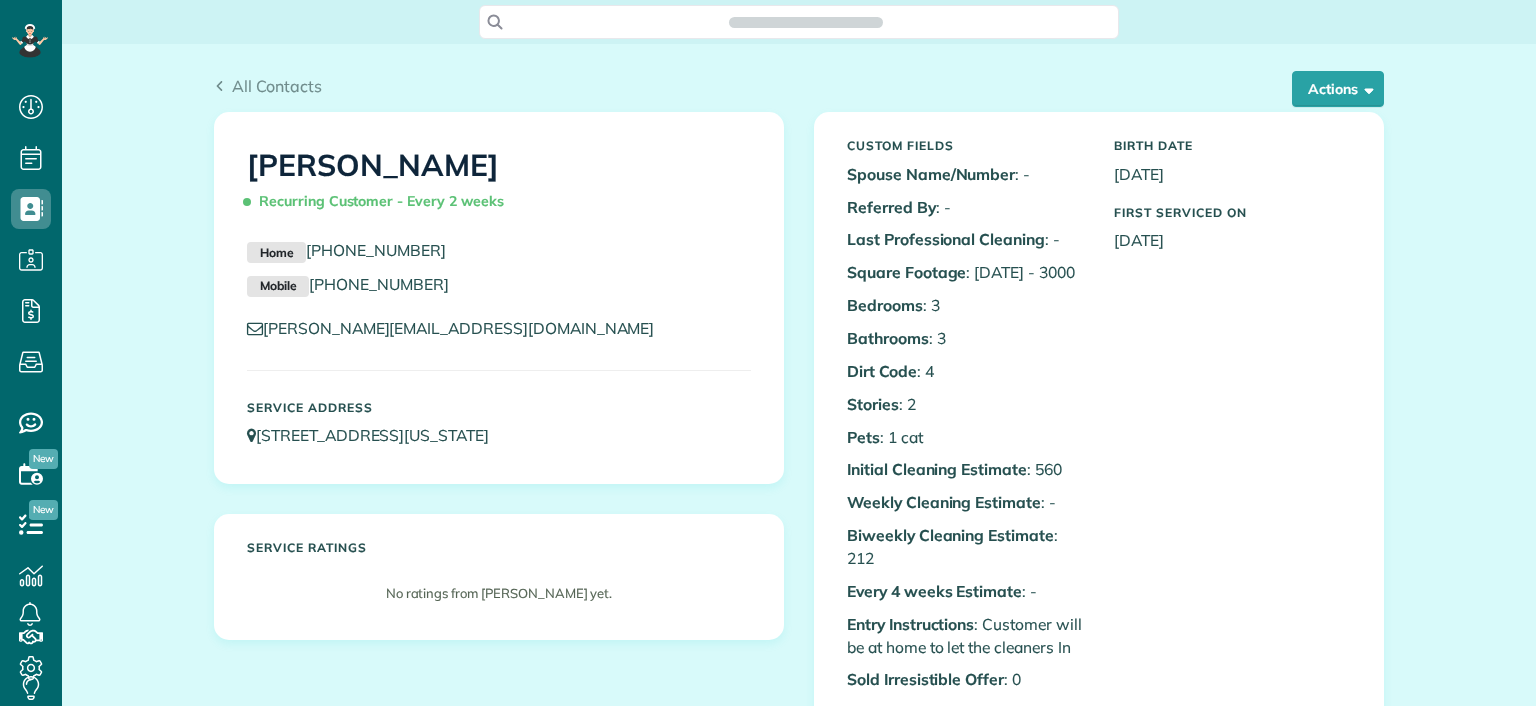 scroll, scrollTop: 0, scrollLeft: 0, axis: both 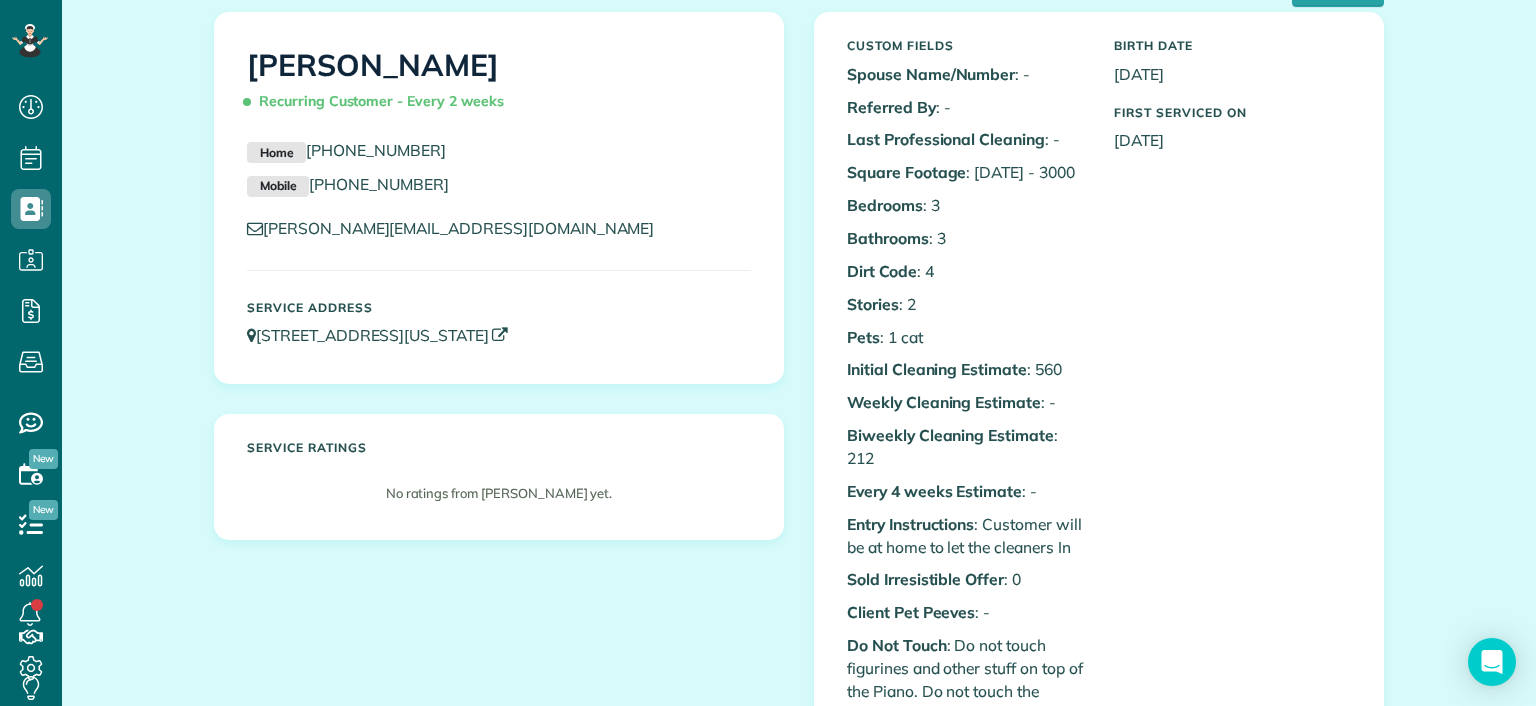 drag, startPoint x: 391, startPoint y: 353, endPoint x: 438, endPoint y: 347, distance: 47.38143 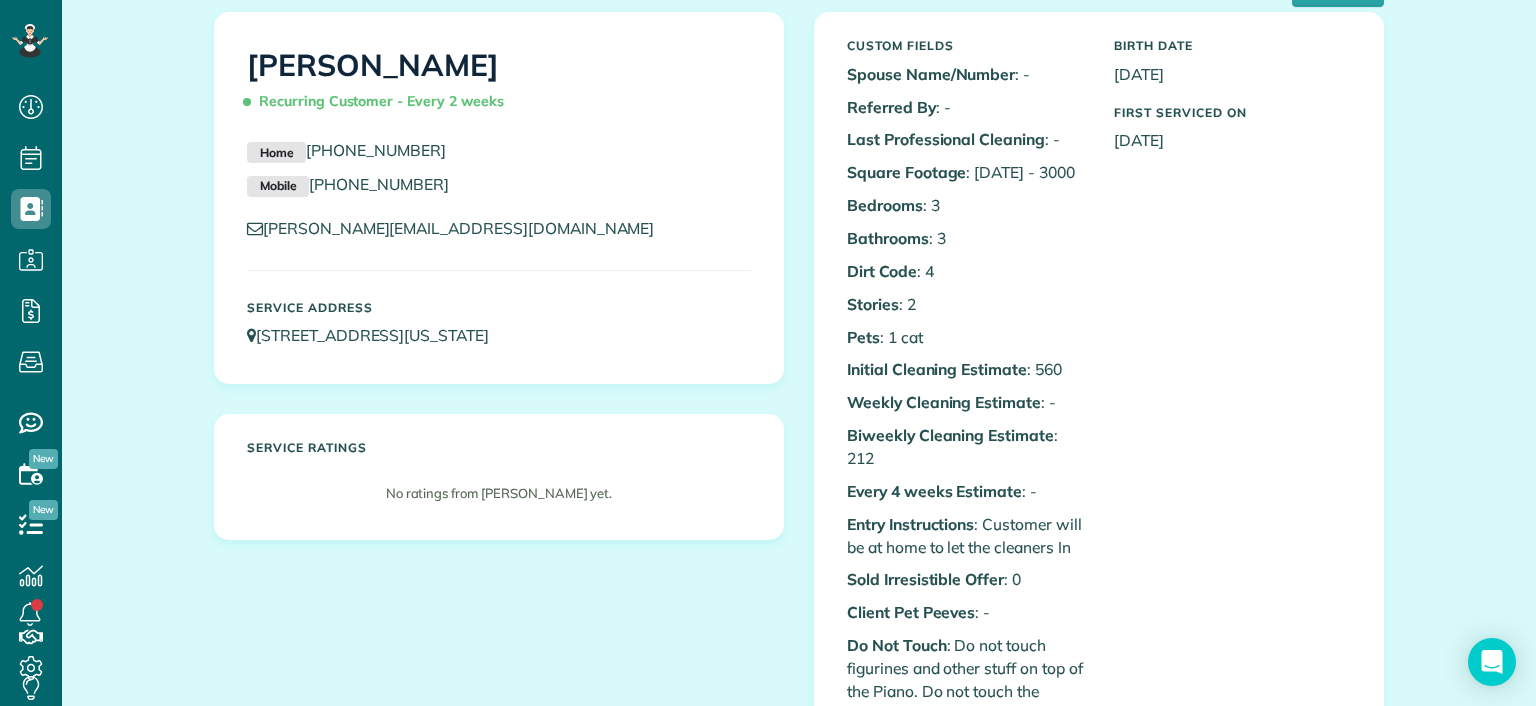 drag, startPoint x: 372, startPoint y: 391, endPoint x: 366, endPoint y: 378, distance: 14.3178215 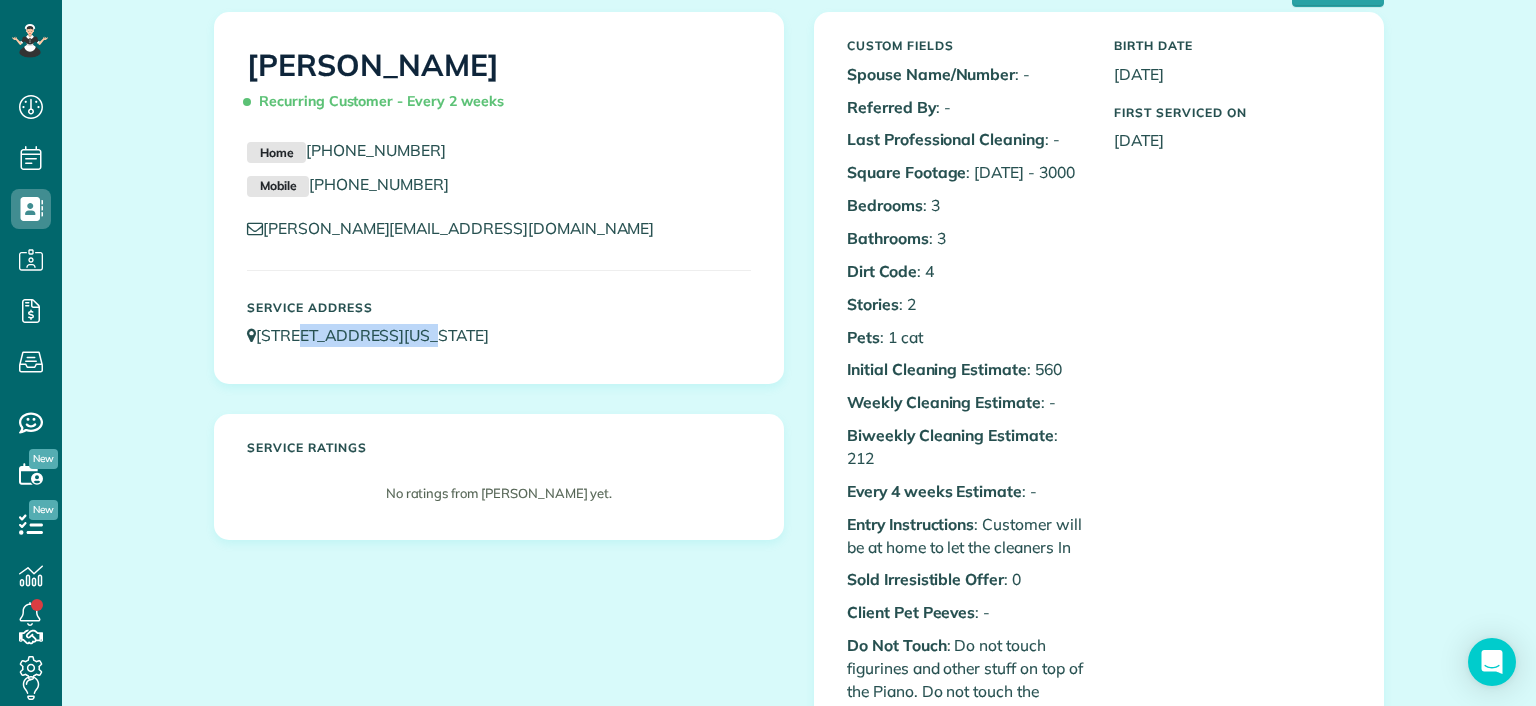 drag, startPoint x: 412, startPoint y: 327, endPoint x: 264, endPoint y: 359, distance: 151.41995 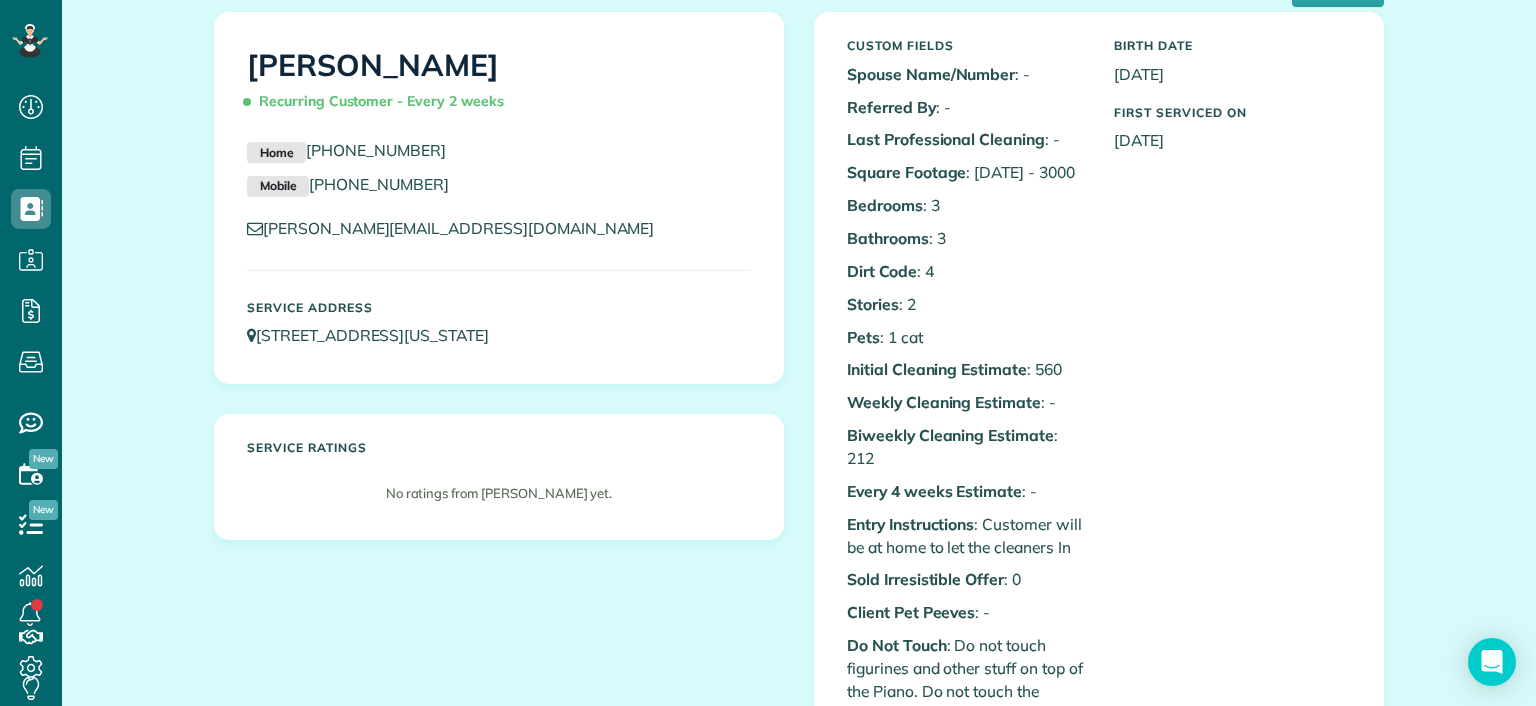 click on "Service Address
11976 Old Washington Highway Glen Allen VA 23059" at bounding box center [499, 329] 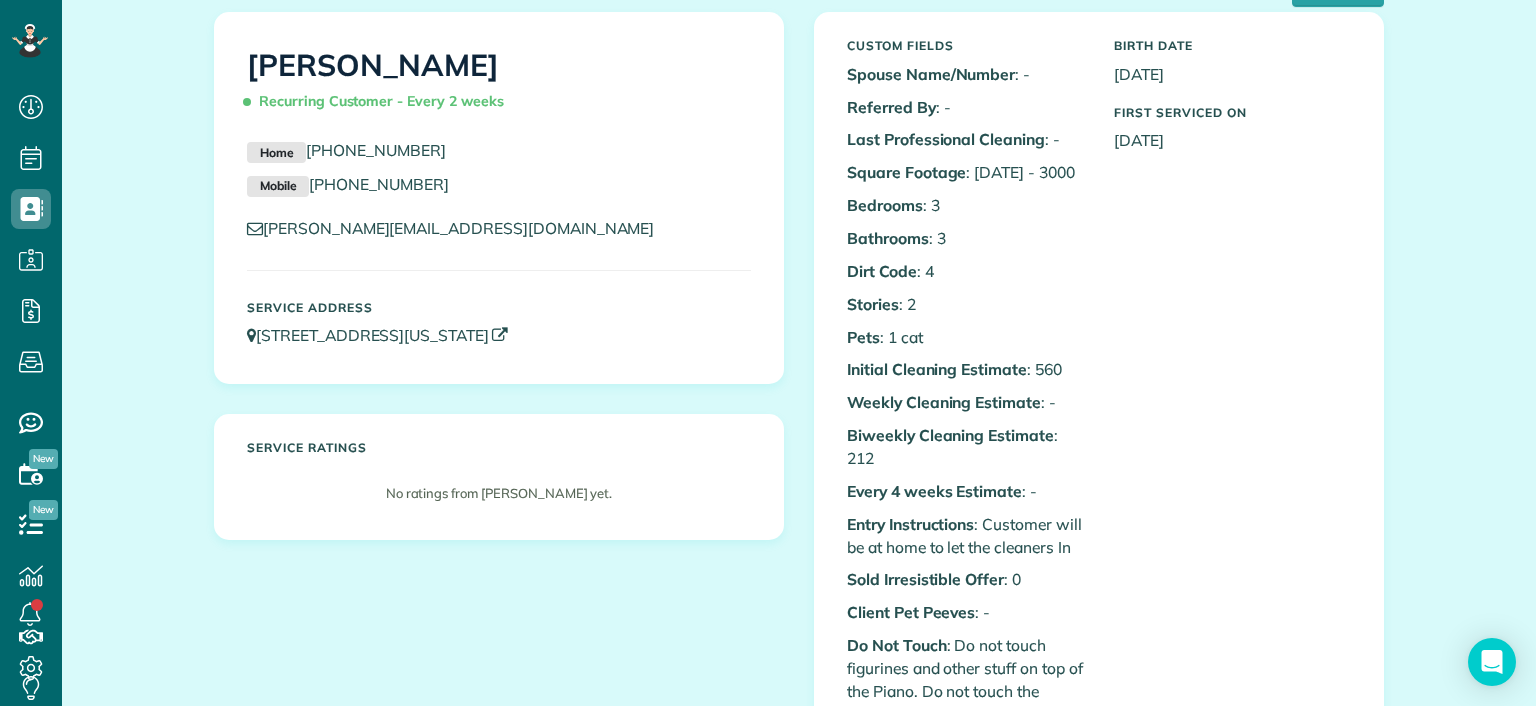 drag, startPoint x: 676, startPoint y: 339, endPoint x: 256, endPoint y: 343, distance: 420.01904 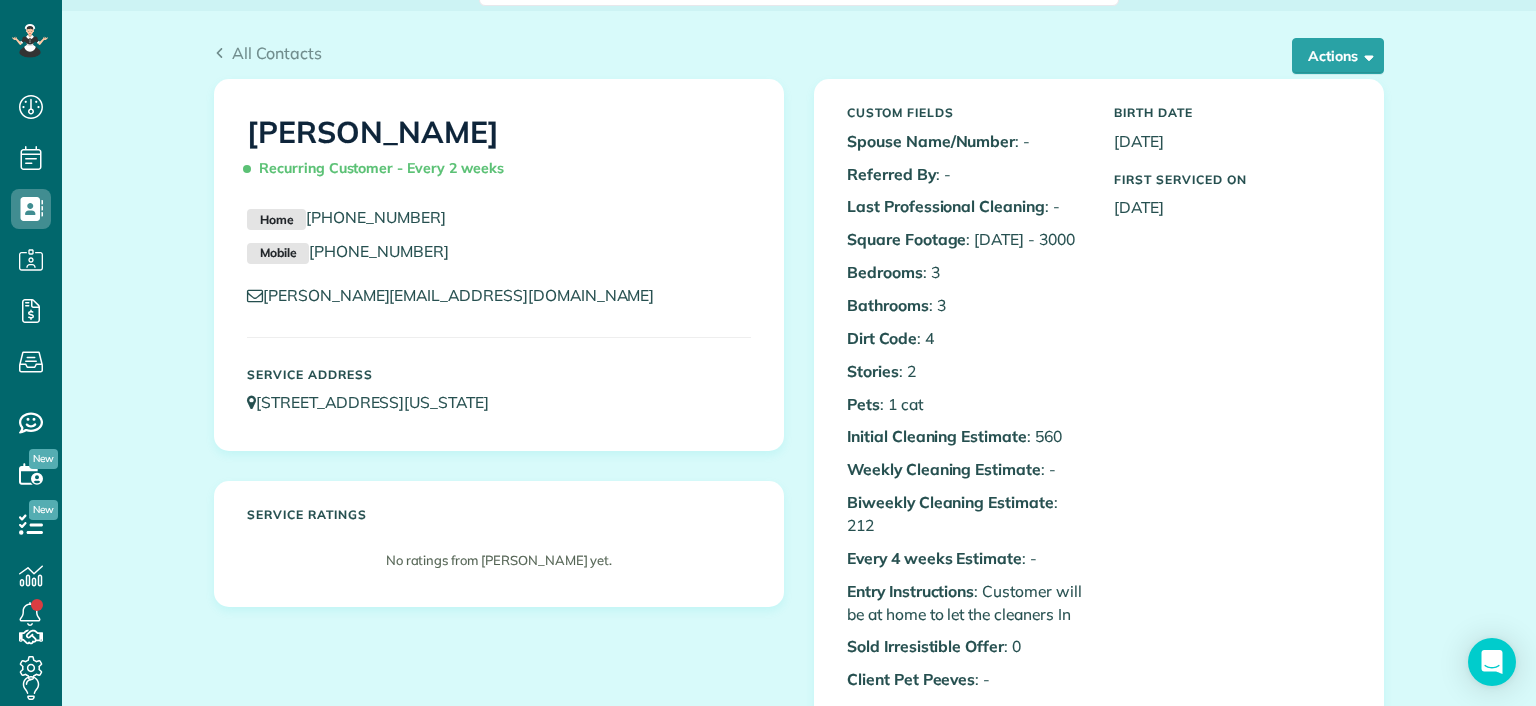 scroll, scrollTop: 0, scrollLeft: 0, axis: both 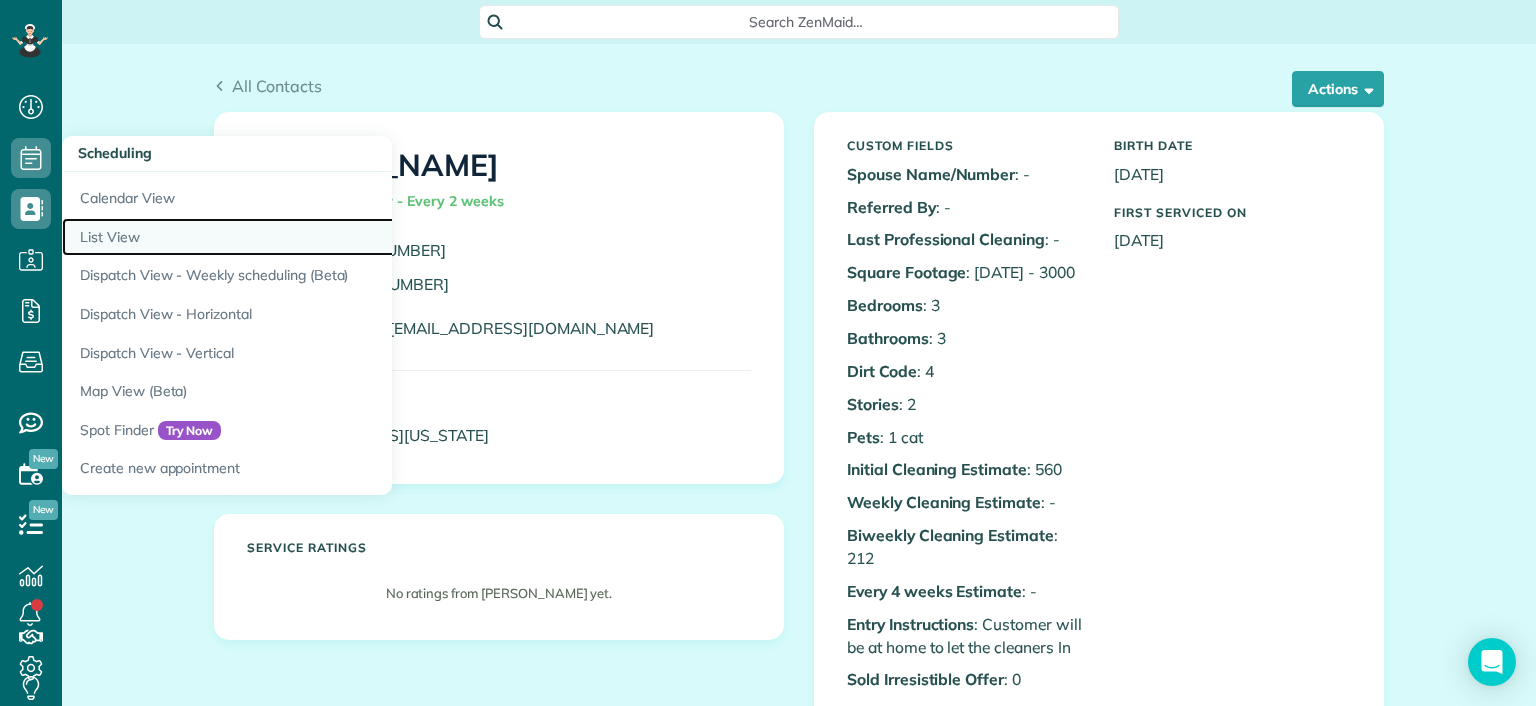 click on "List View" at bounding box center [312, 237] 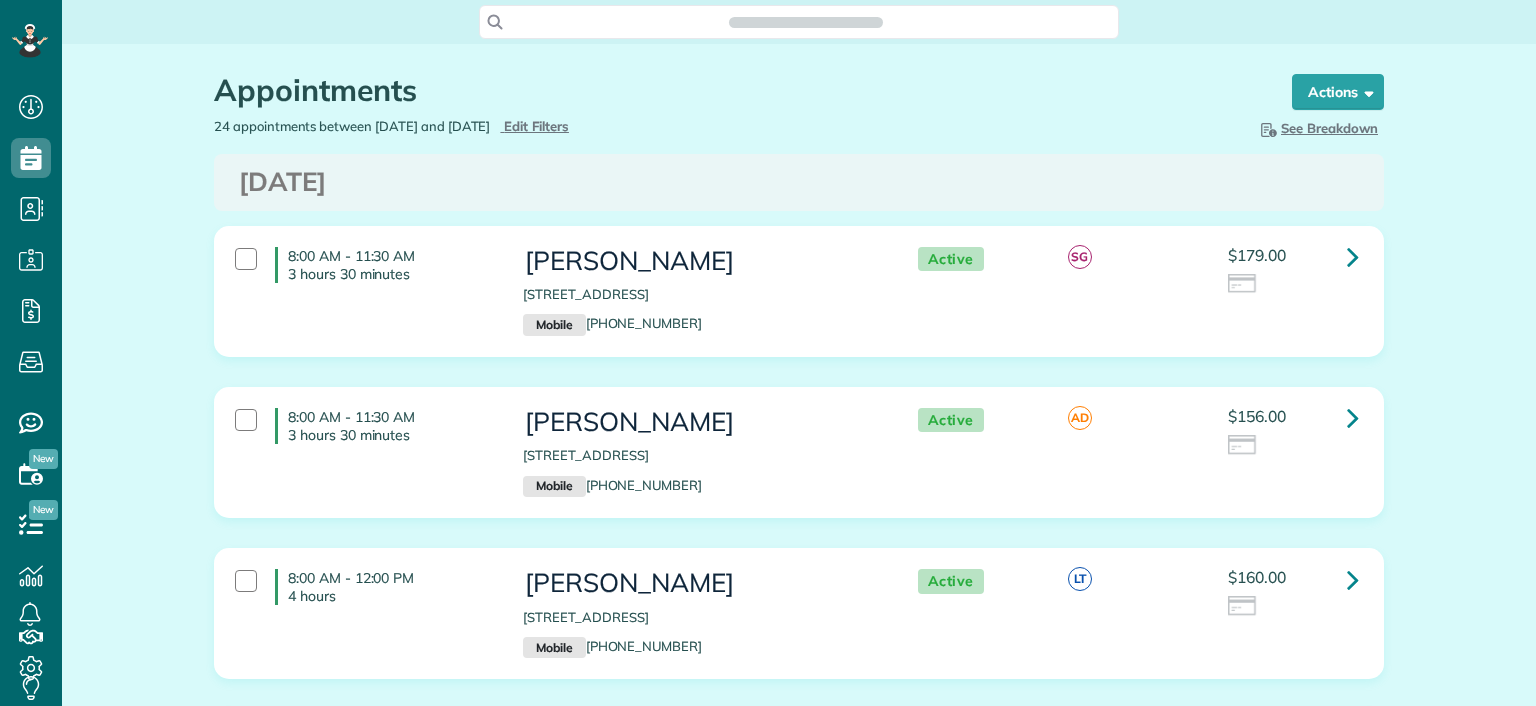 scroll, scrollTop: 0, scrollLeft: 0, axis: both 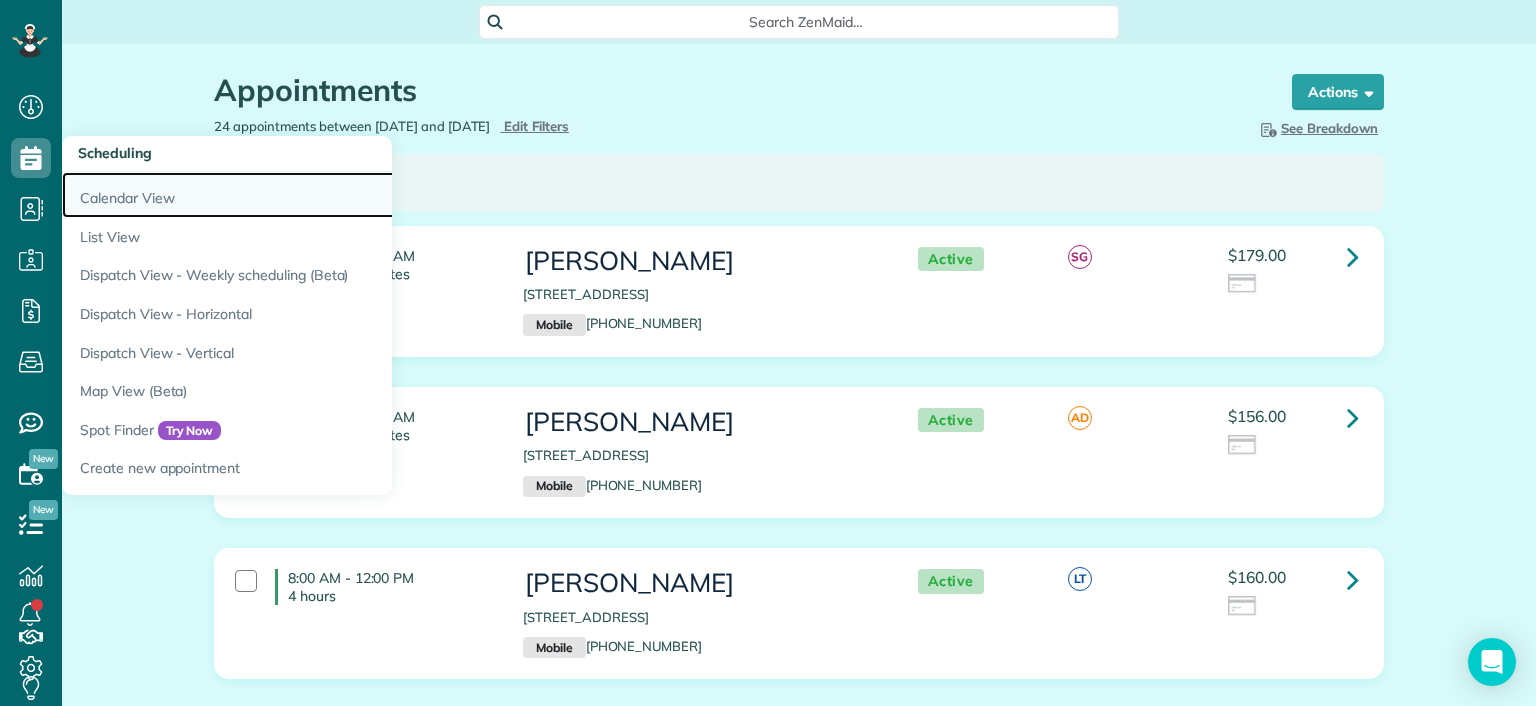 click on "Calendar View" at bounding box center [312, 195] 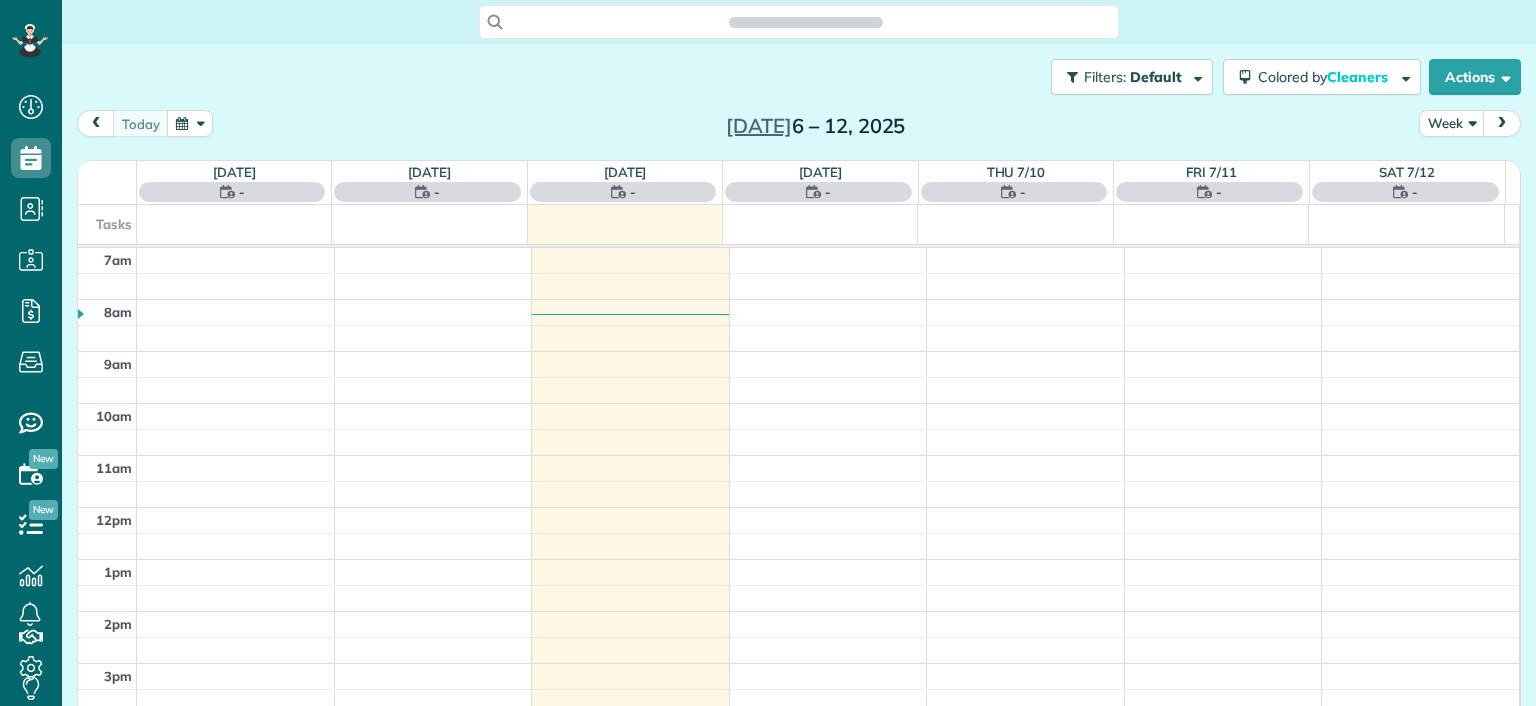 scroll, scrollTop: 0, scrollLeft: 0, axis: both 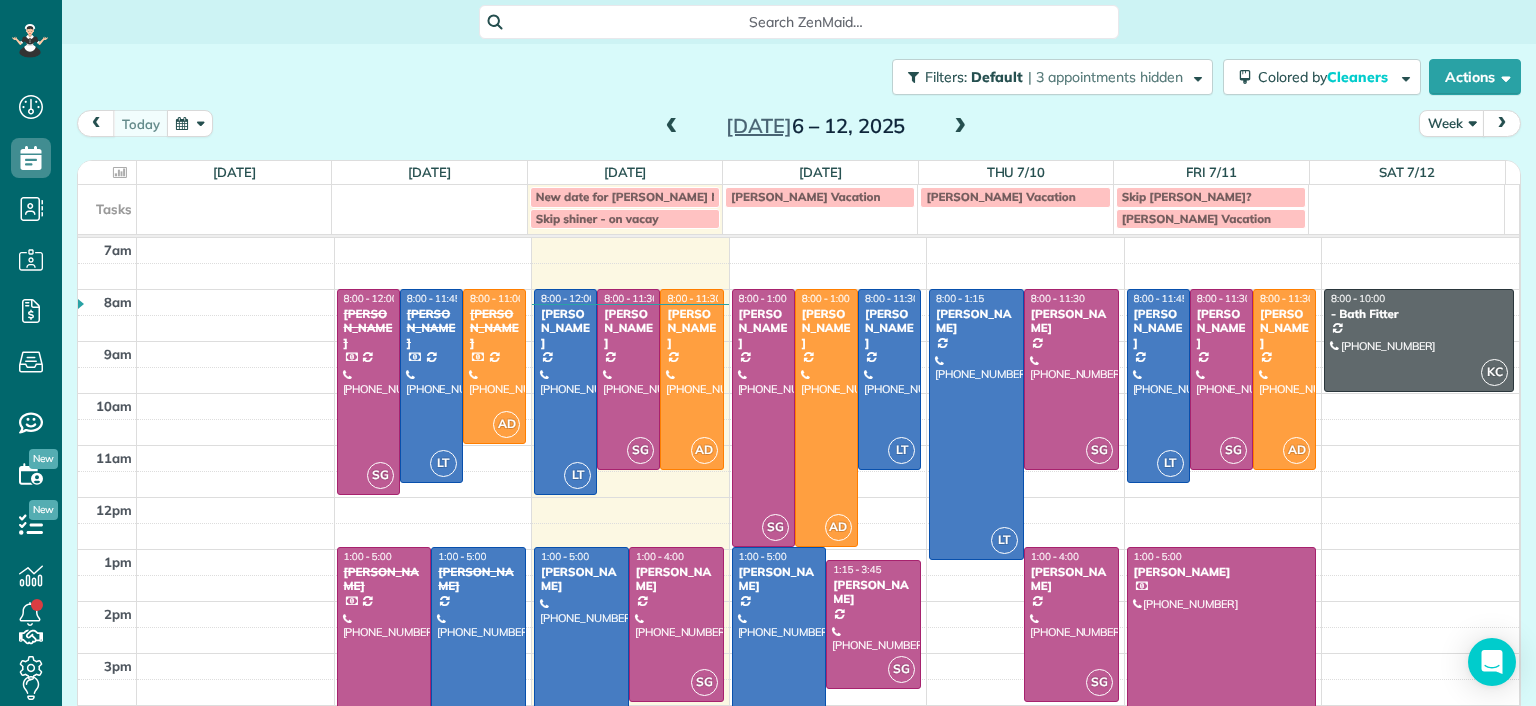 click at bounding box center (960, 127) 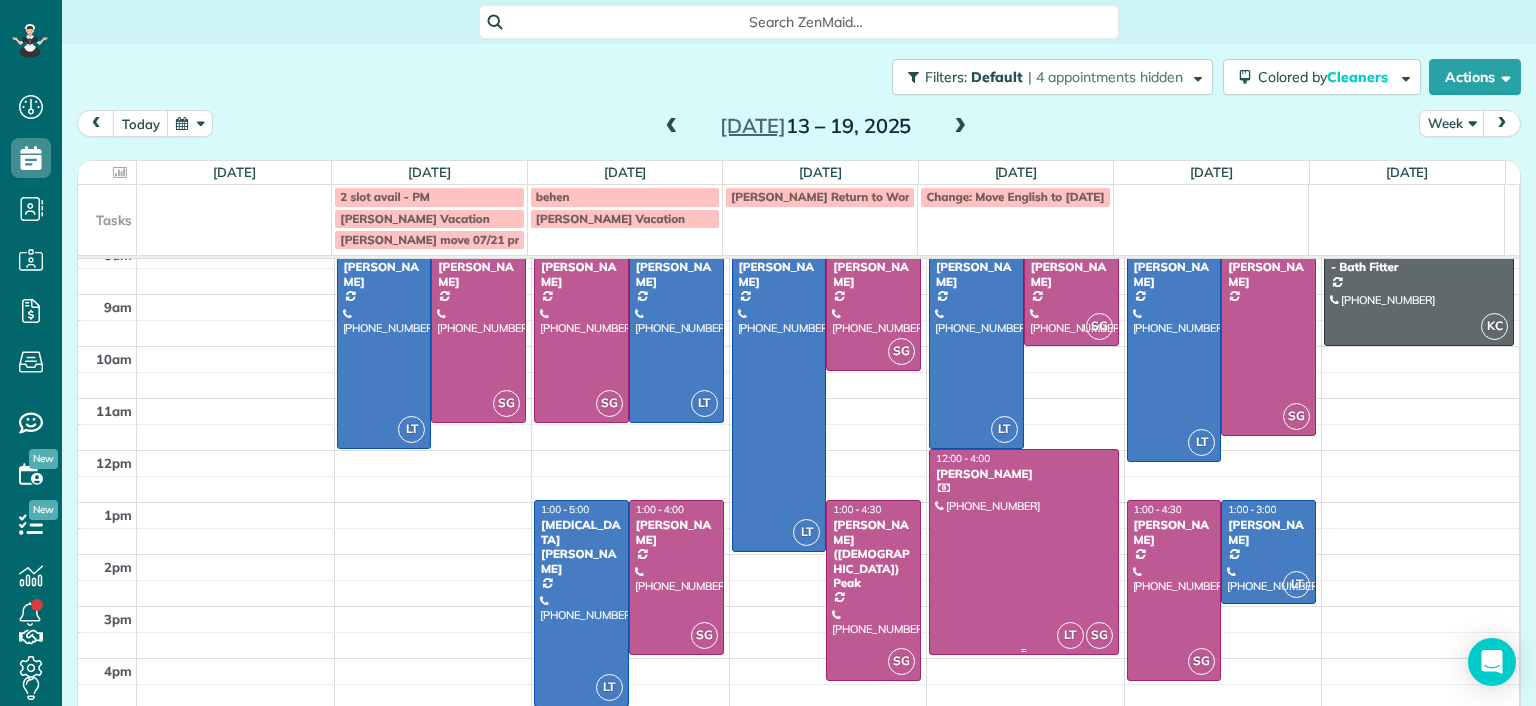 scroll, scrollTop: 0, scrollLeft: 0, axis: both 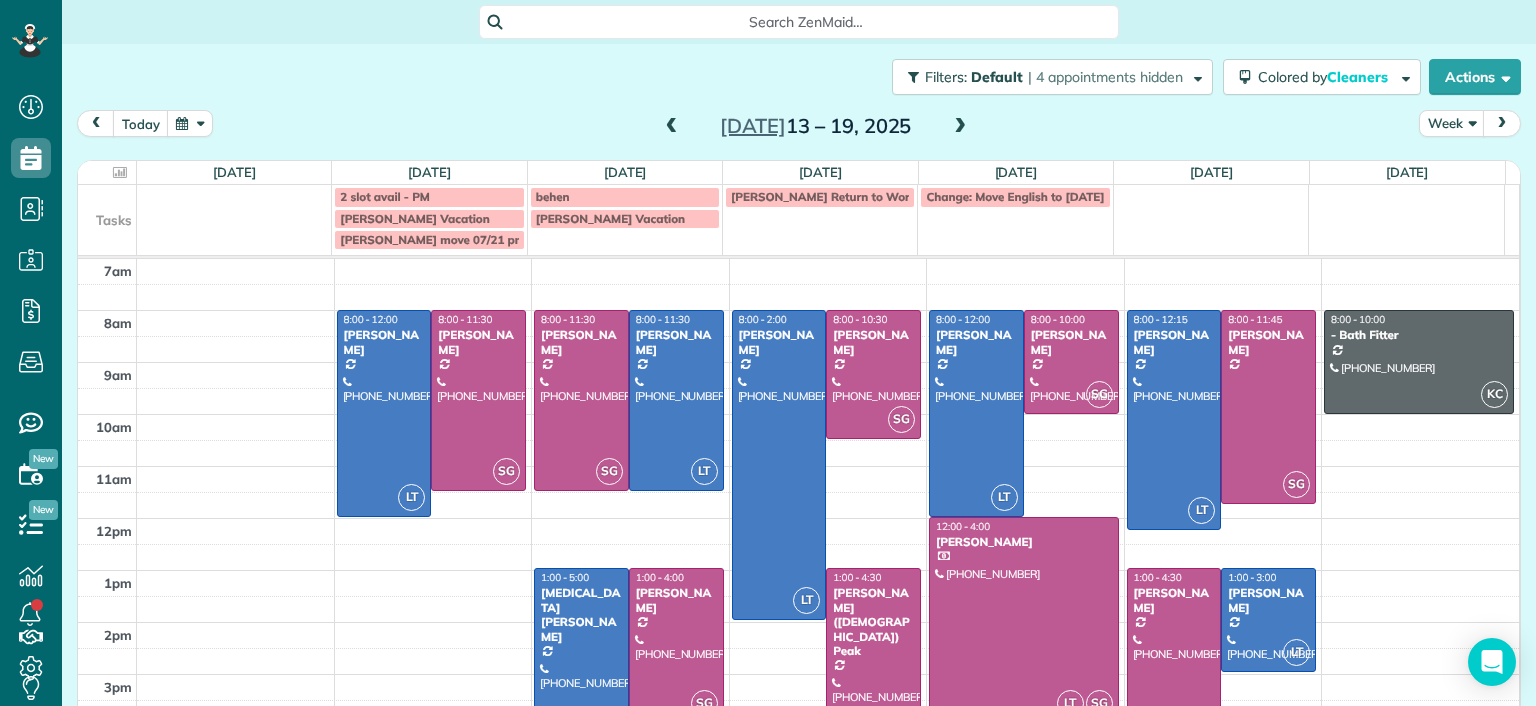 click at bounding box center [672, 127] 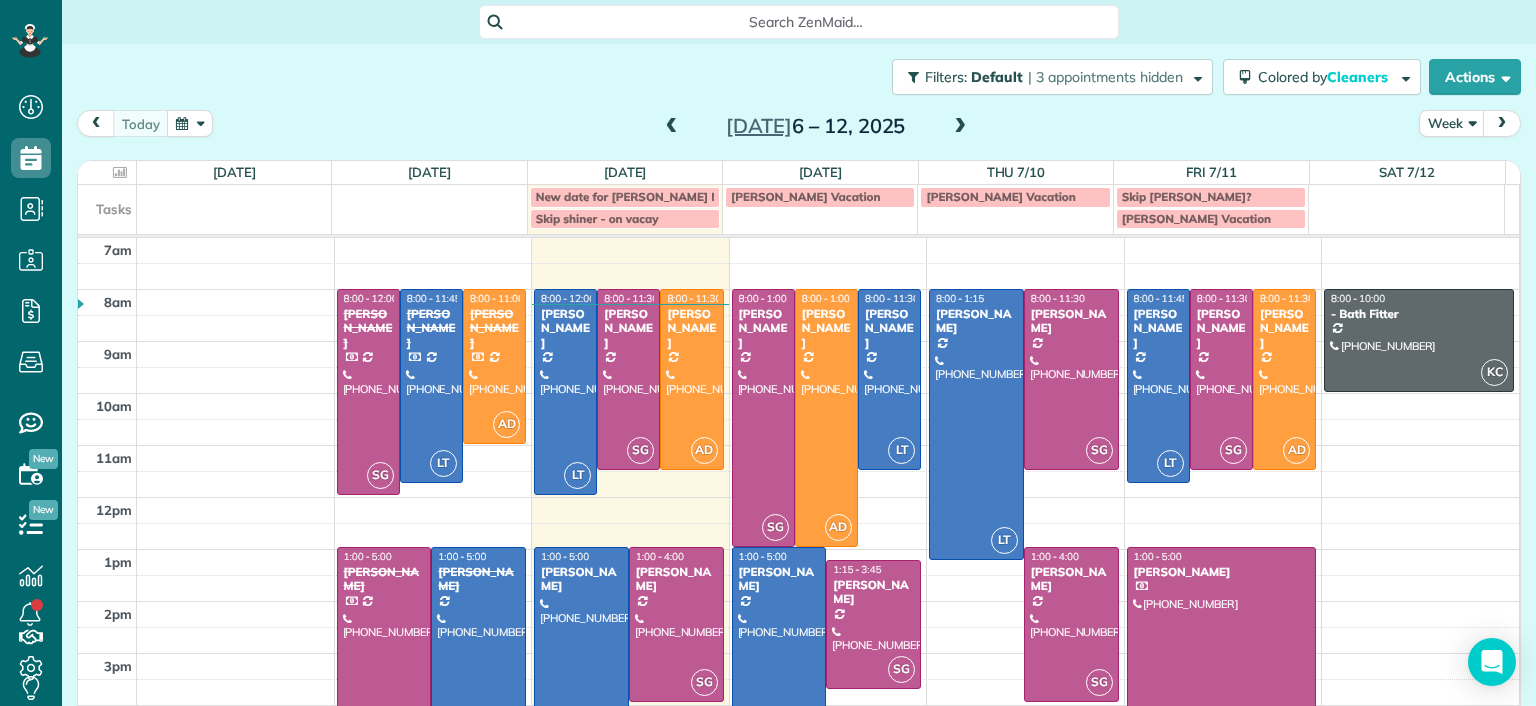 click at bounding box center [672, 127] 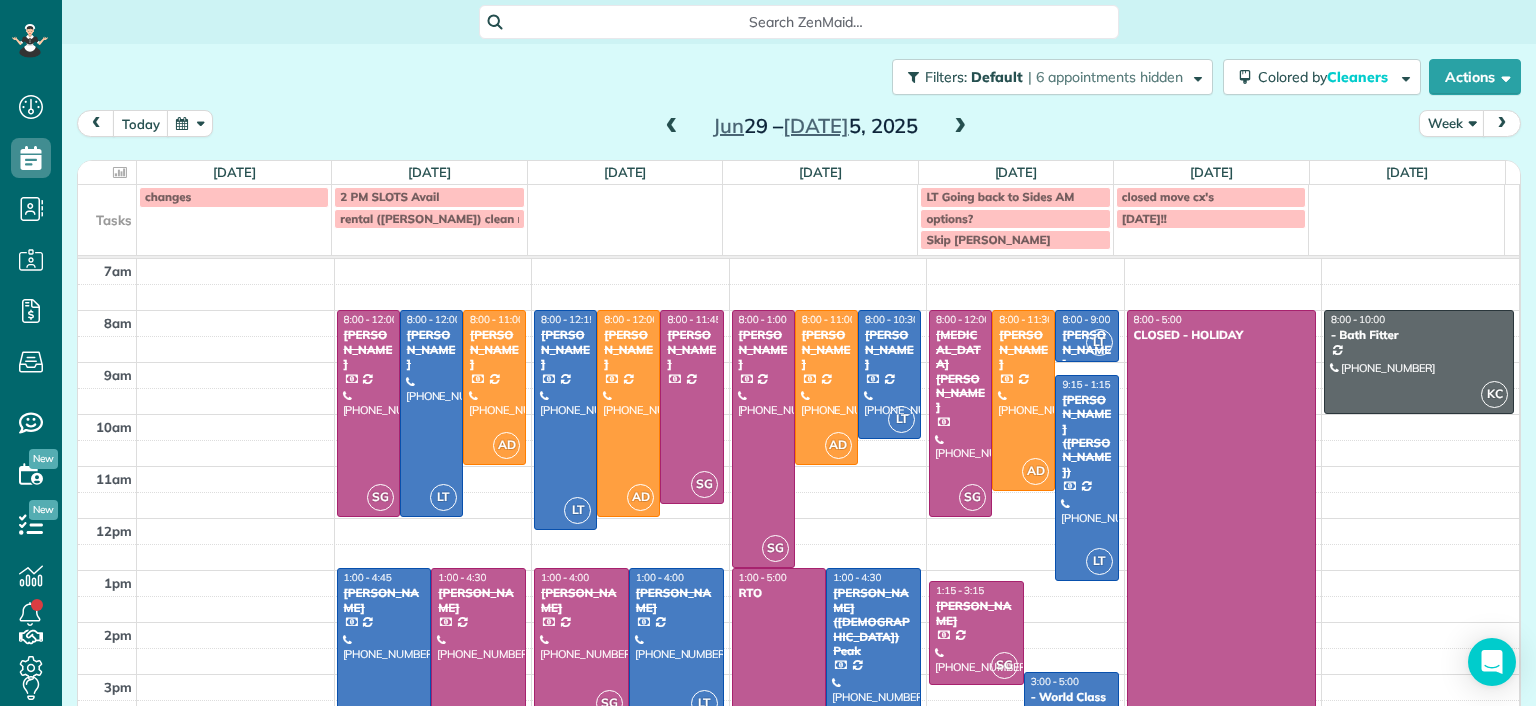 click at bounding box center (960, 127) 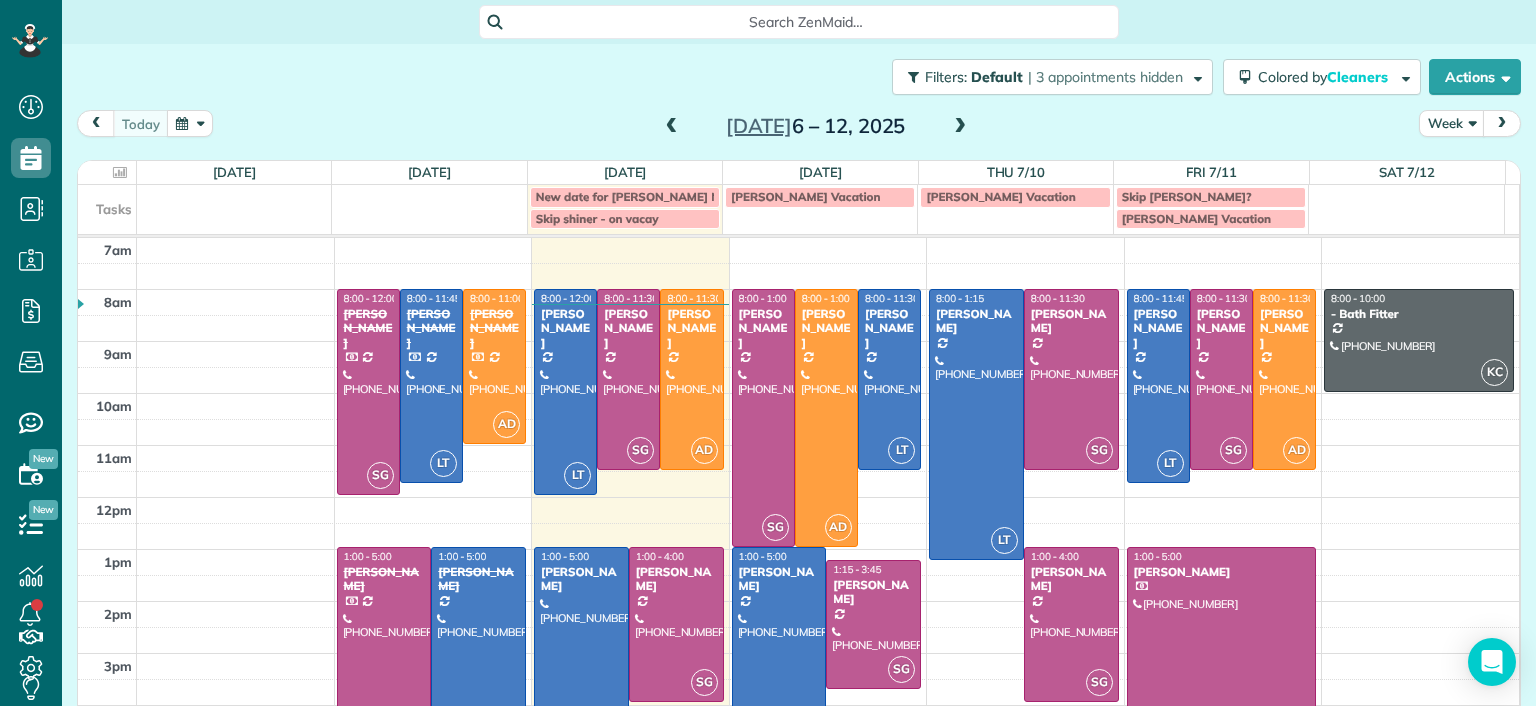 click at bounding box center (960, 127) 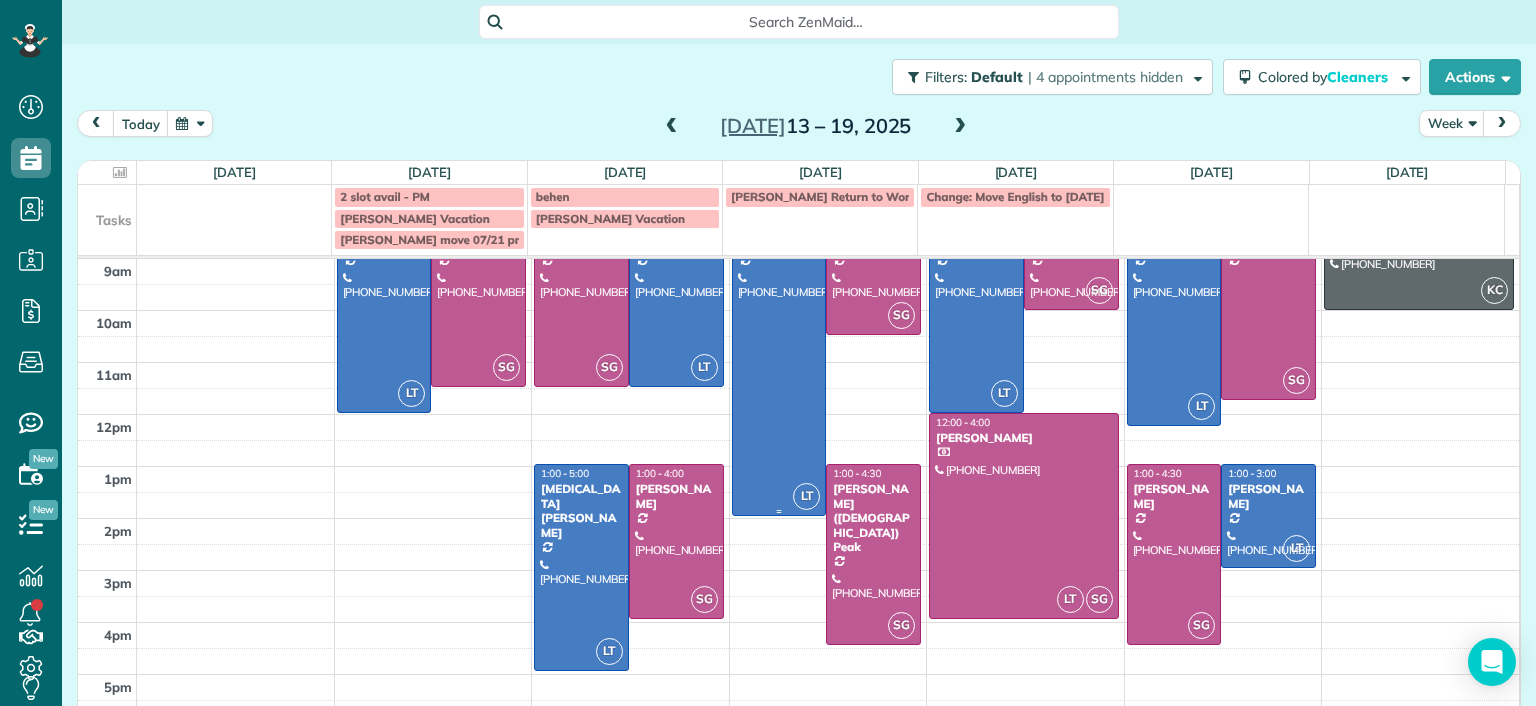 scroll, scrollTop: 115, scrollLeft: 0, axis: vertical 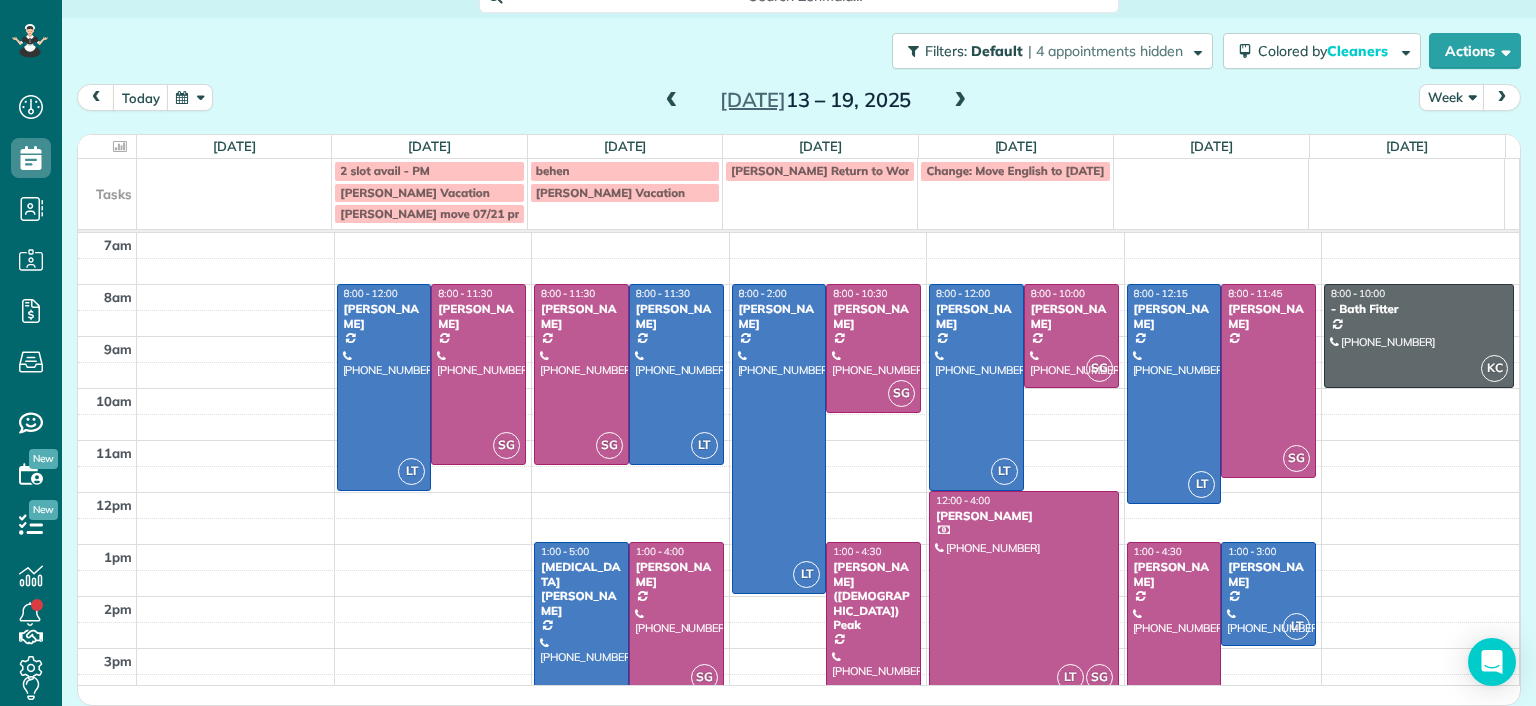 click at bounding box center (960, 101) 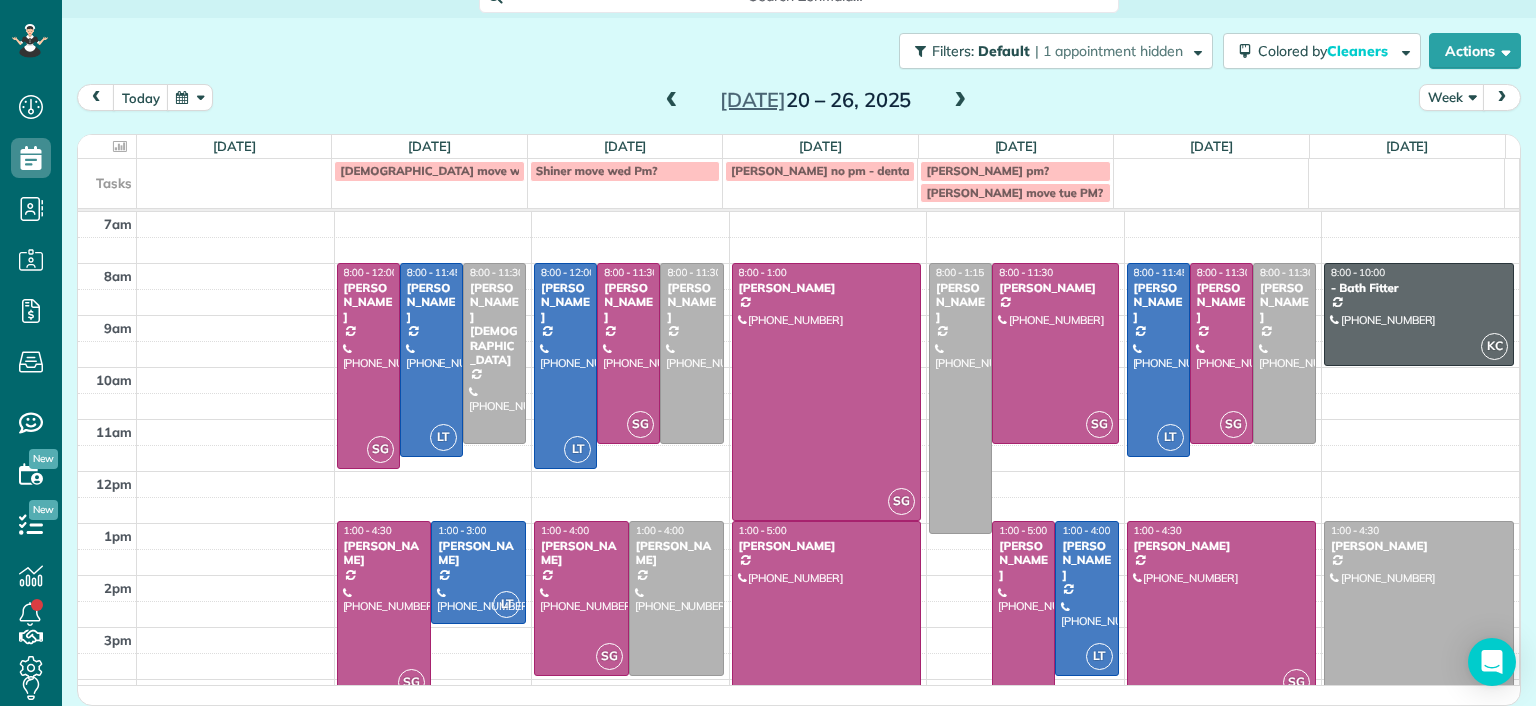 click at bounding box center (672, 101) 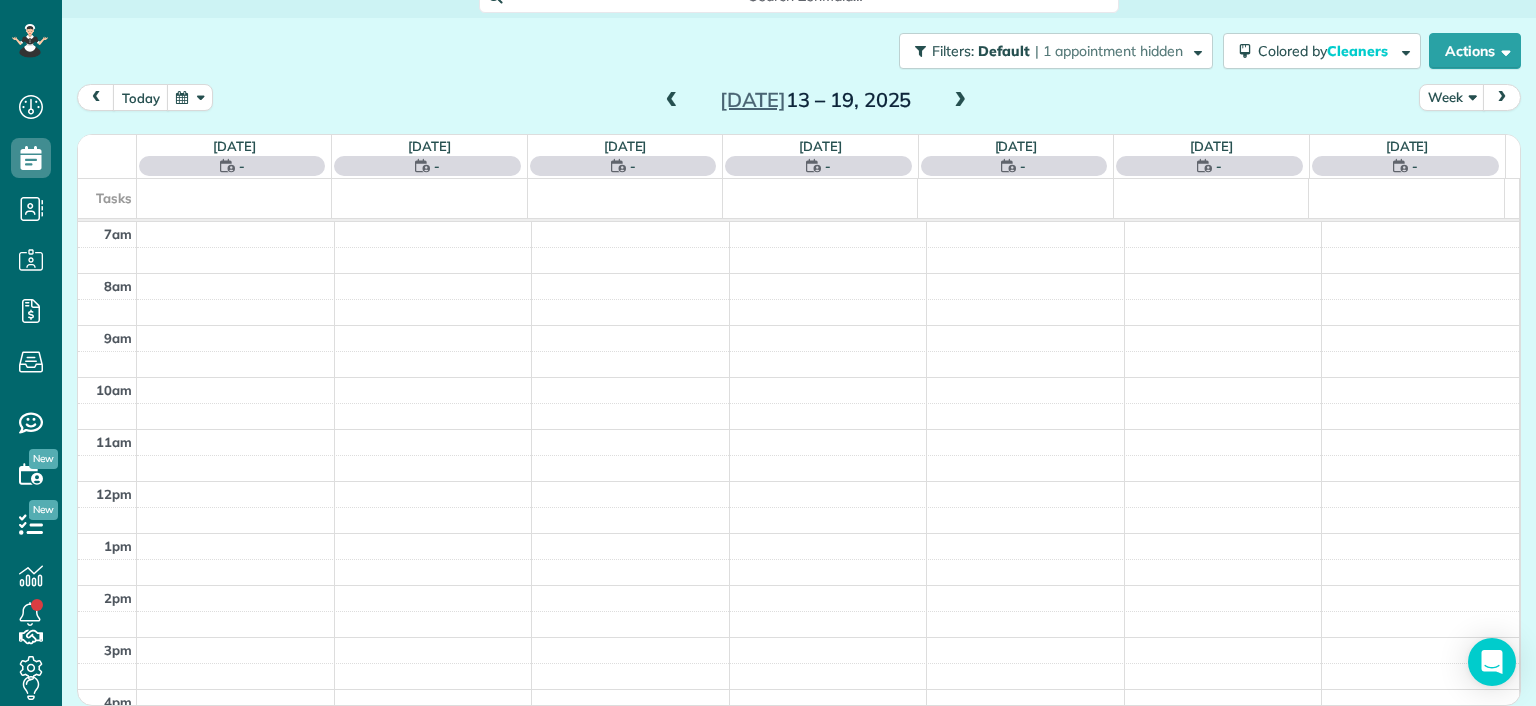 click at bounding box center [672, 101] 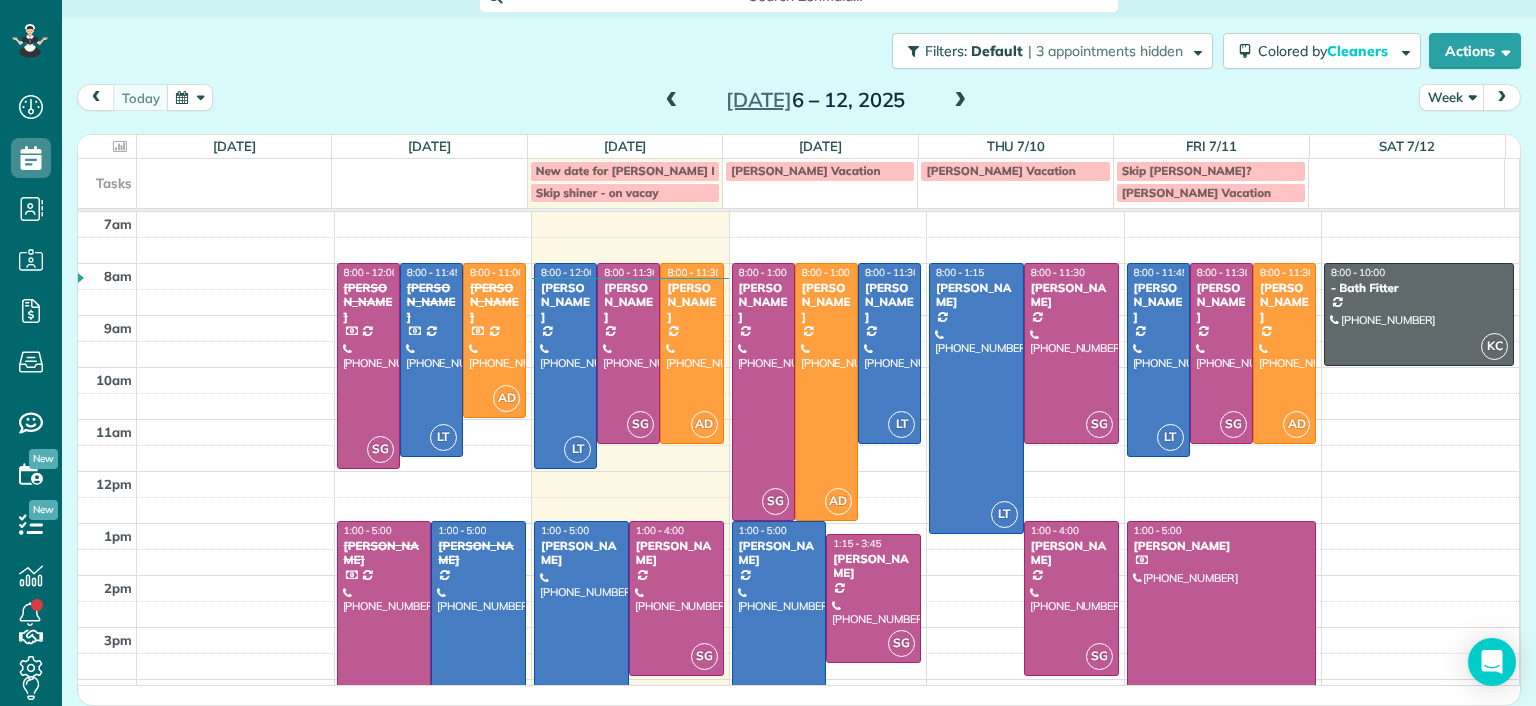 click on "[DATE]   Week [DATE] – [DATE]" at bounding box center (799, 102) 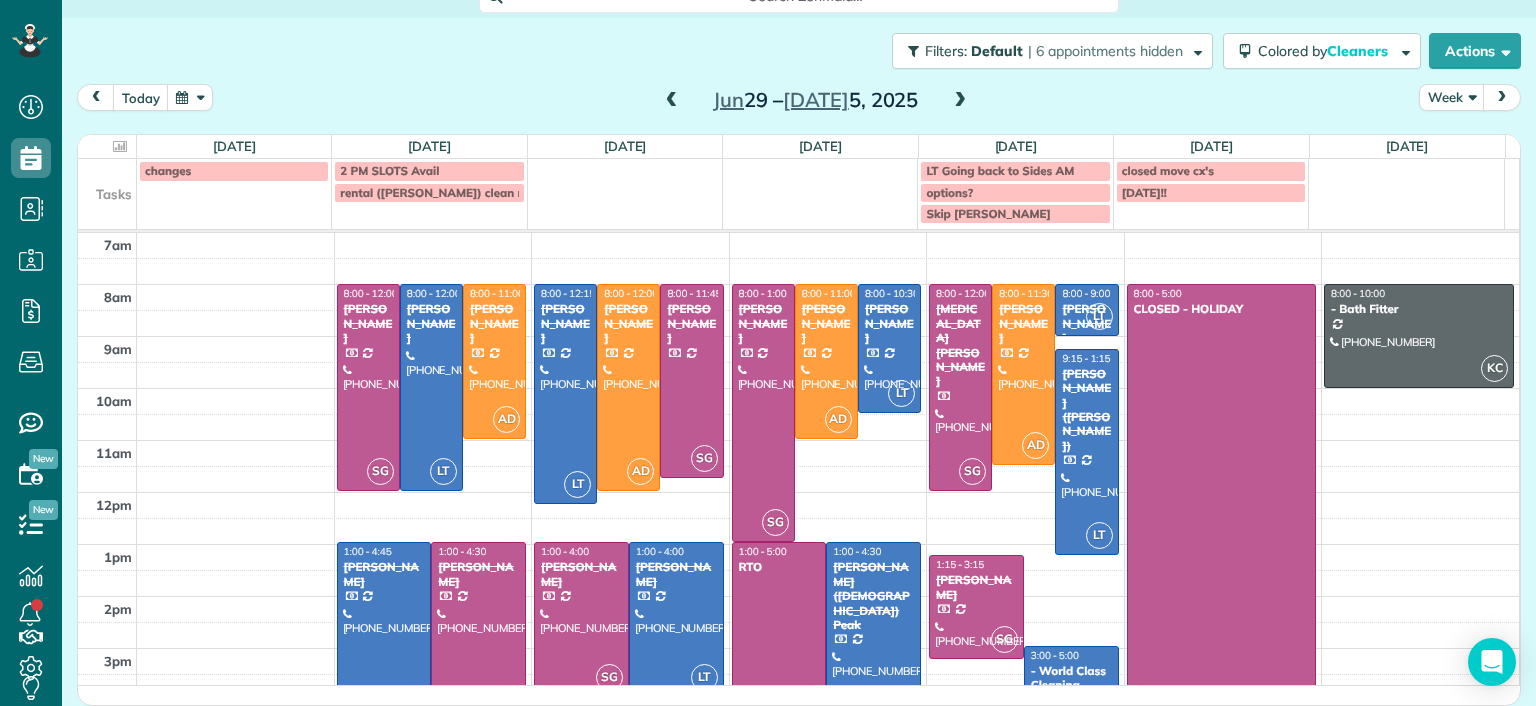 click at bounding box center (960, 101) 